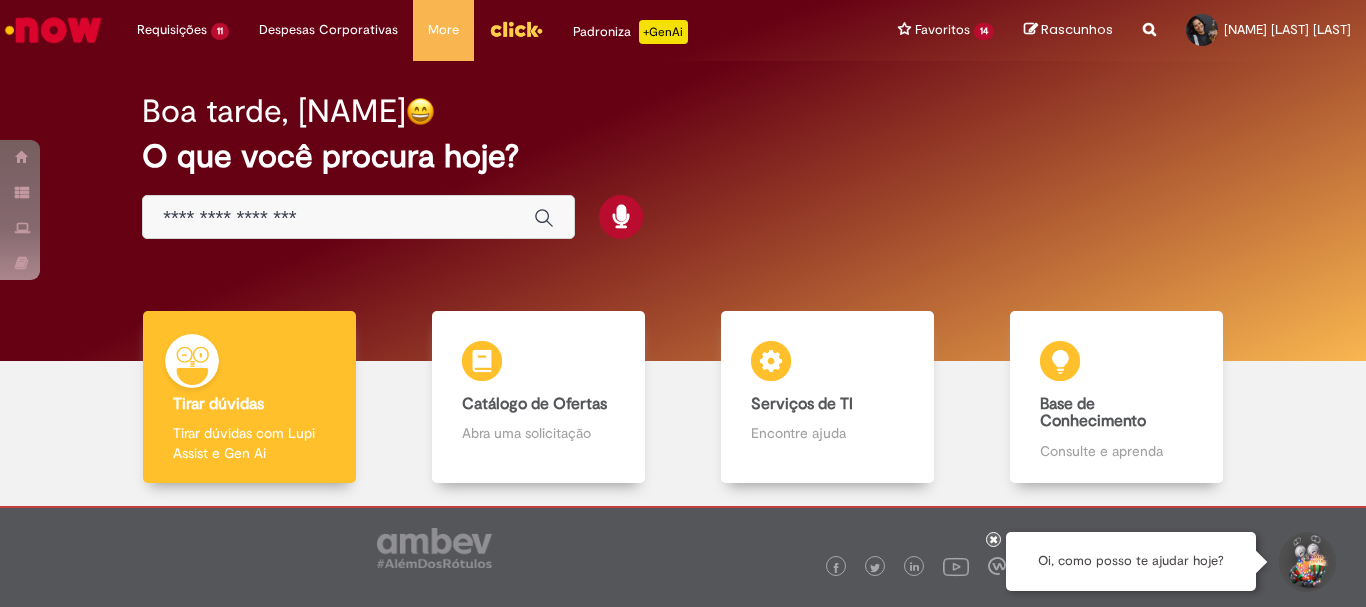 scroll, scrollTop: 0, scrollLeft: 0, axis: both 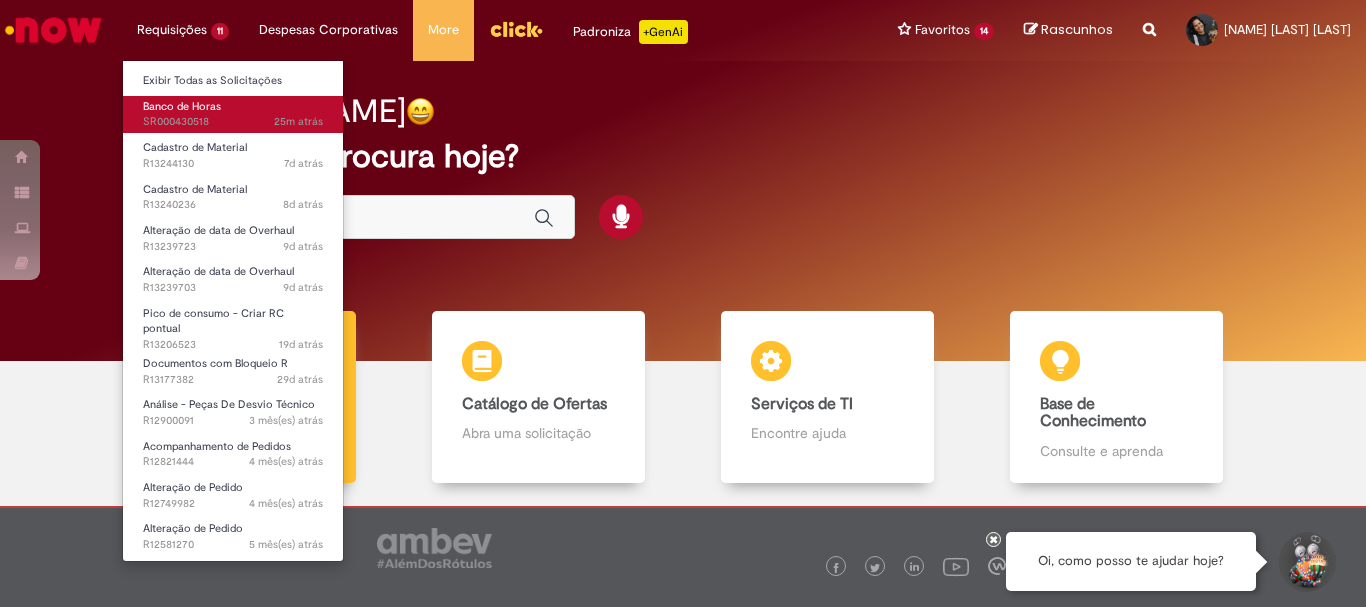 click on "25m atrás 25 minutos atrás SR000430518" at bounding box center (233, 122) 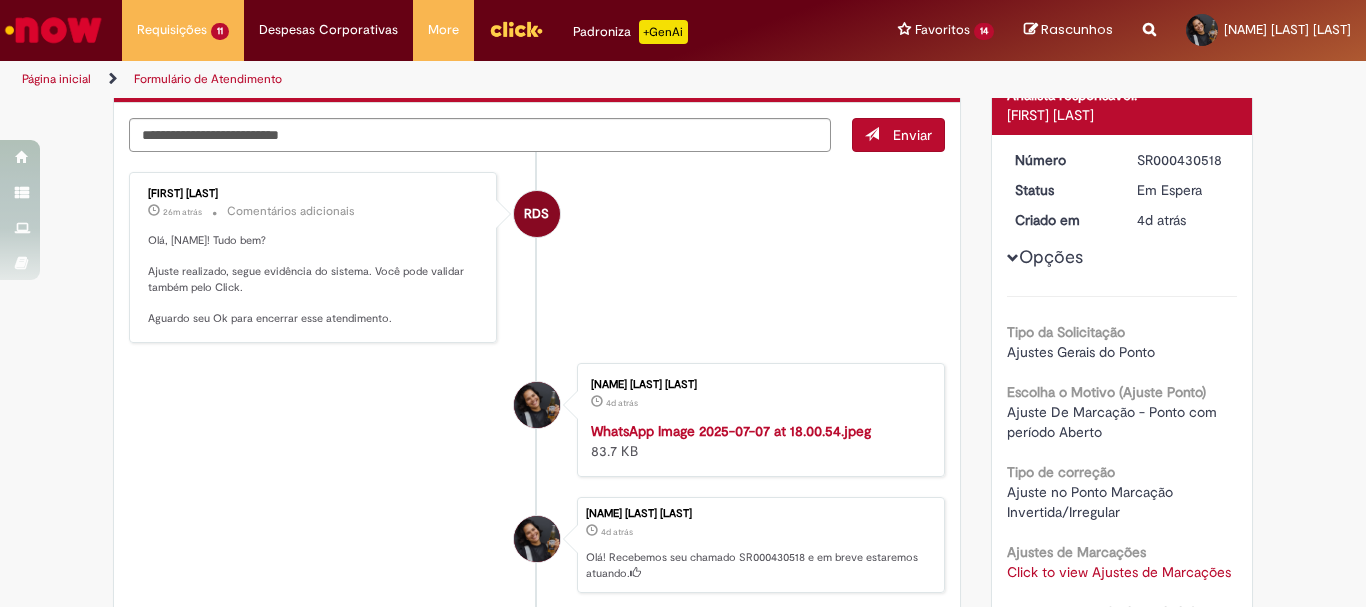 scroll, scrollTop: 400, scrollLeft: 0, axis: vertical 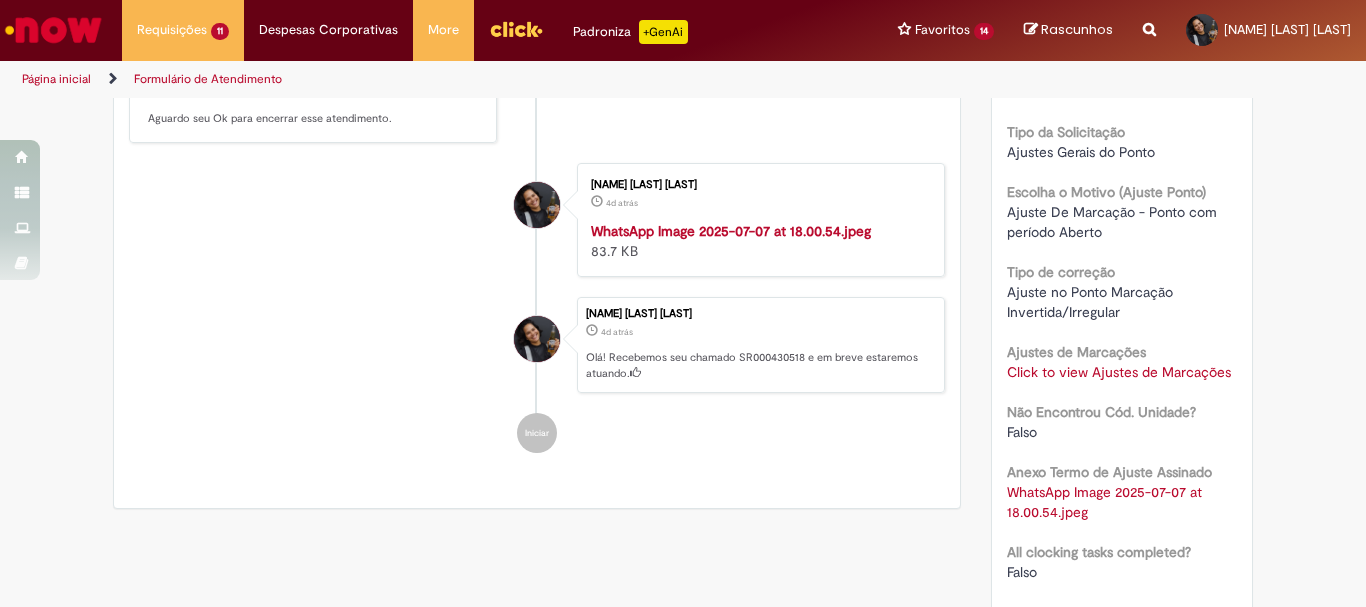 click on "Click to view Ajustes de Marcações" at bounding box center (1119, 372) 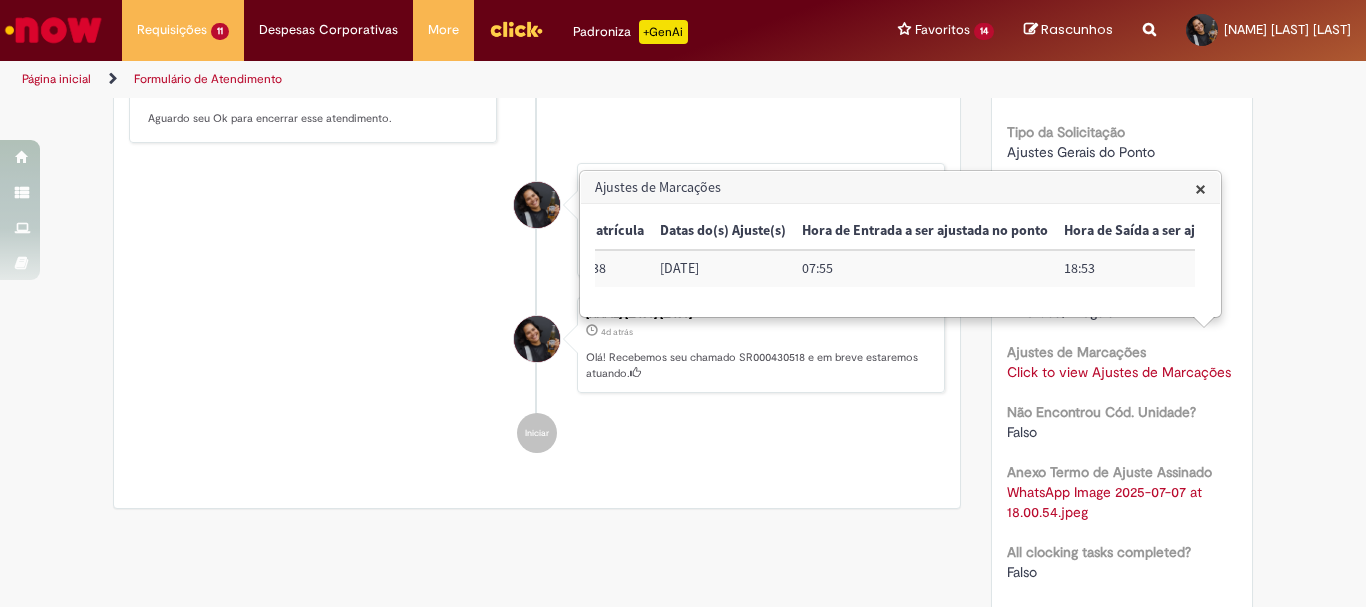 scroll, scrollTop: 0, scrollLeft: 350, axis: horizontal 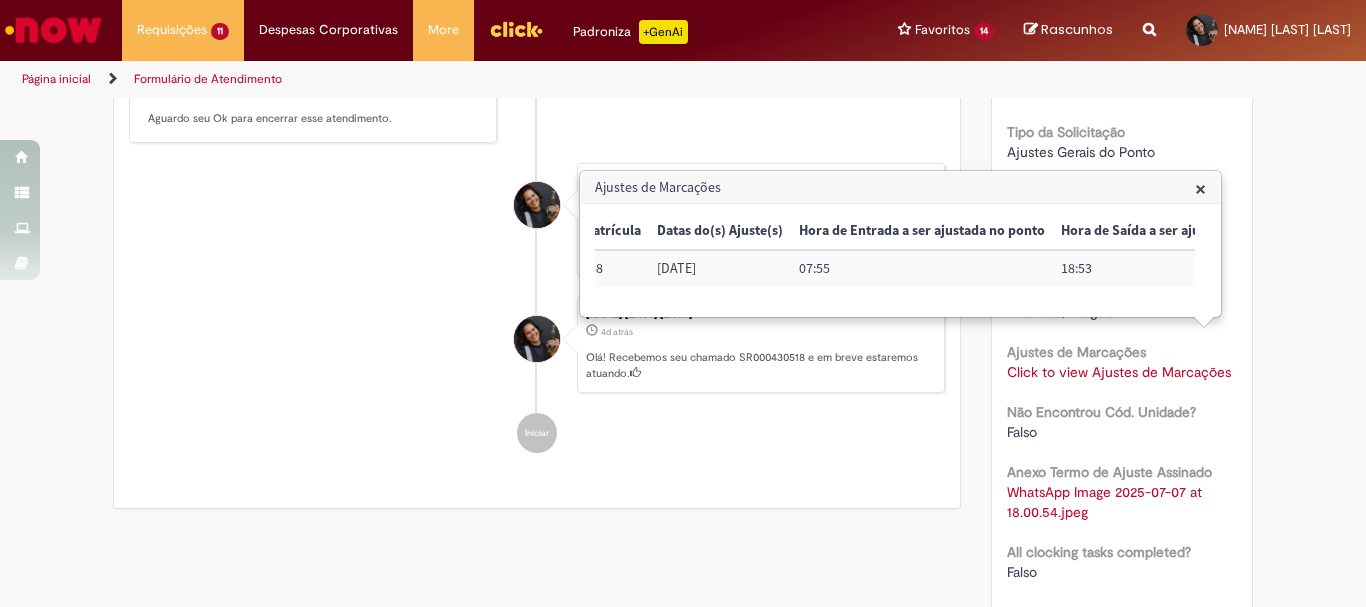 click on "[NAME] [LAST] [LAST]
4d atrás 4 dias atrás
WhatsApp Image 2025-07-07 at 18.00.54.jpeg 83.7 KB" at bounding box center (537, 220) 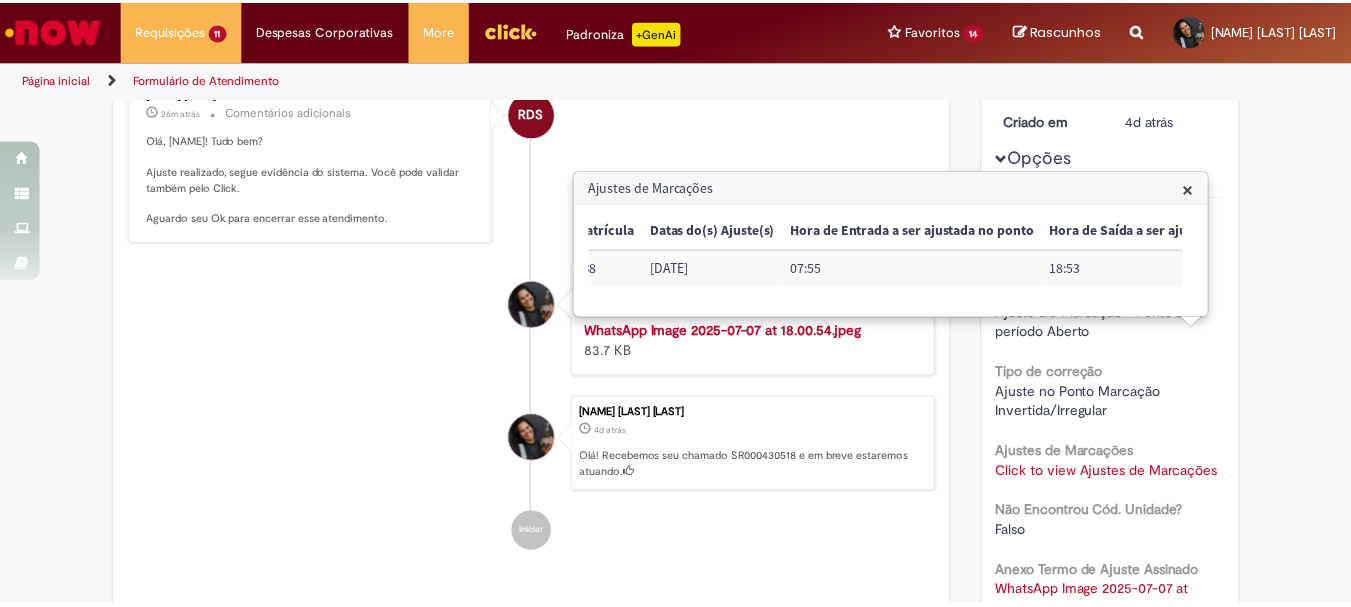 scroll, scrollTop: 0, scrollLeft: 0, axis: both 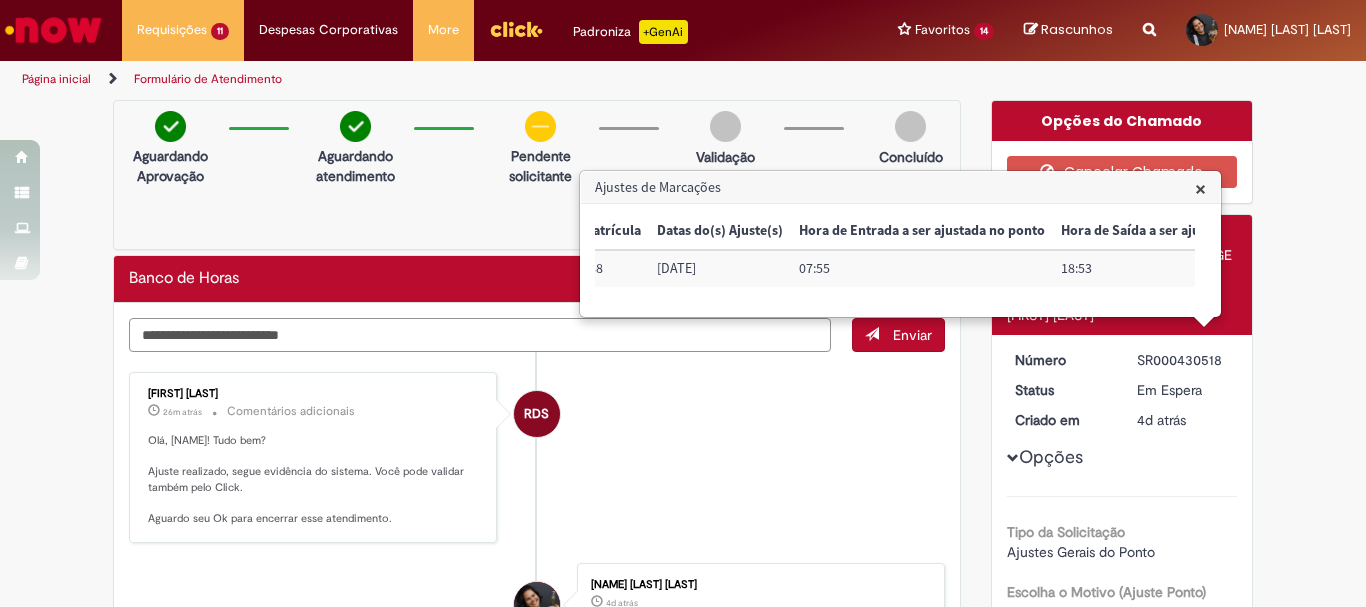 click at bounding box center [480, 335] 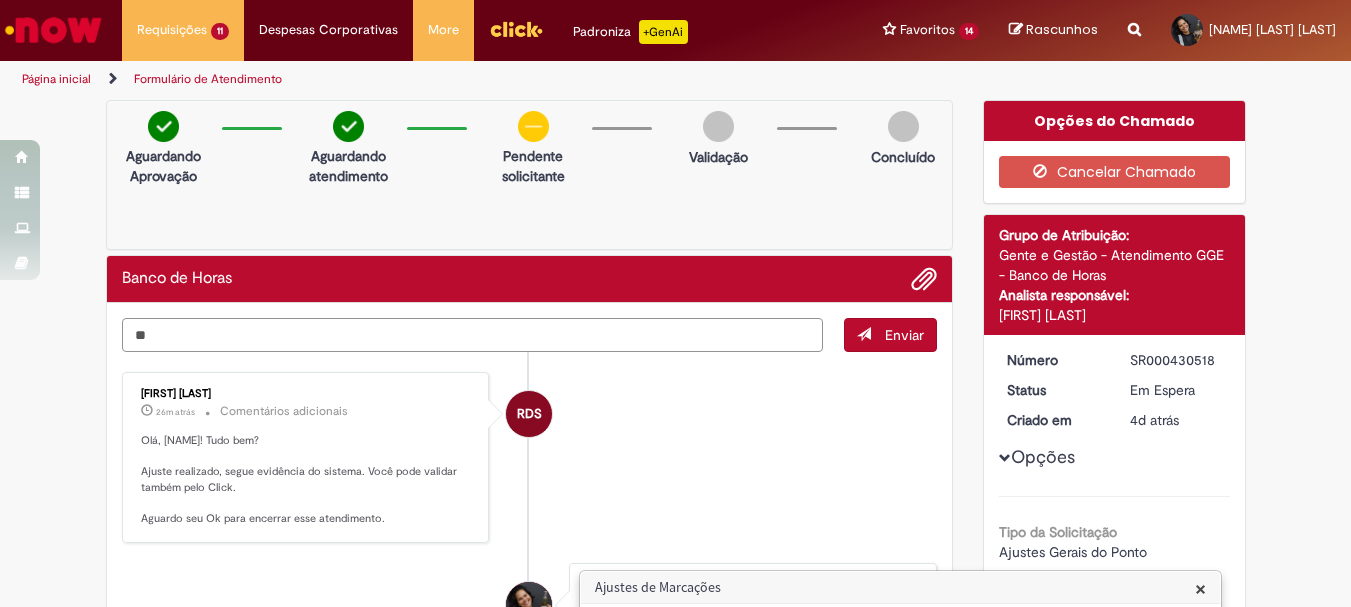 type on "*" 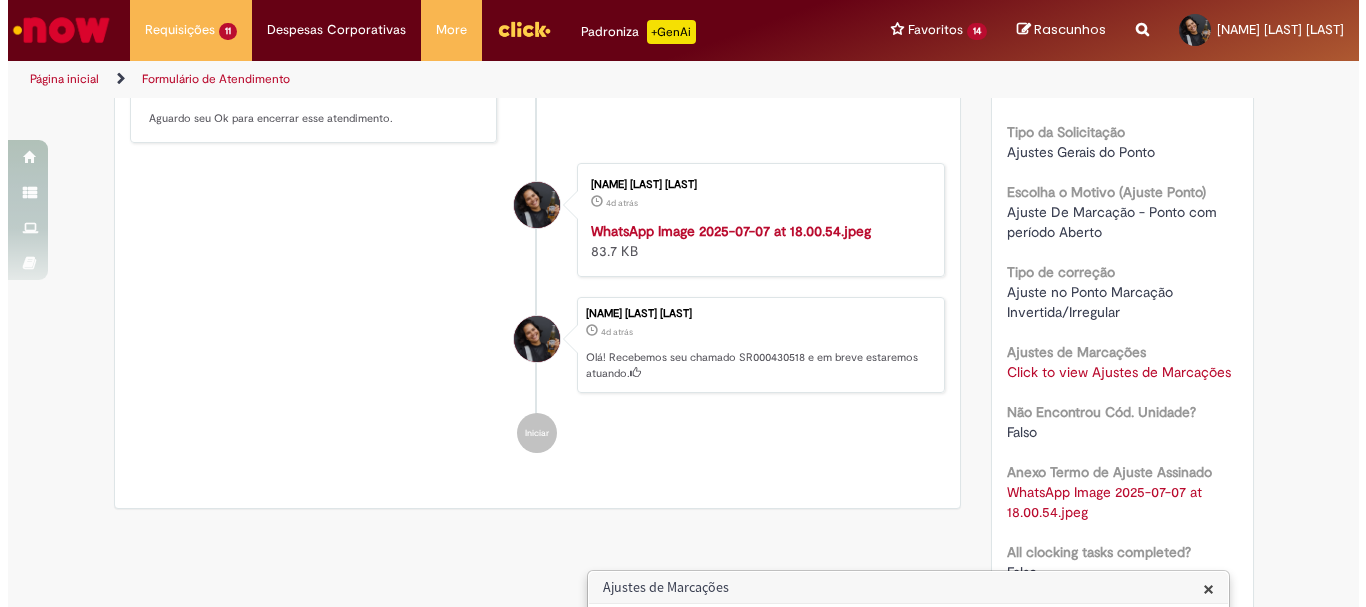 scroll, scrollTop: 600, scrollLeft: 0, axis: vertical 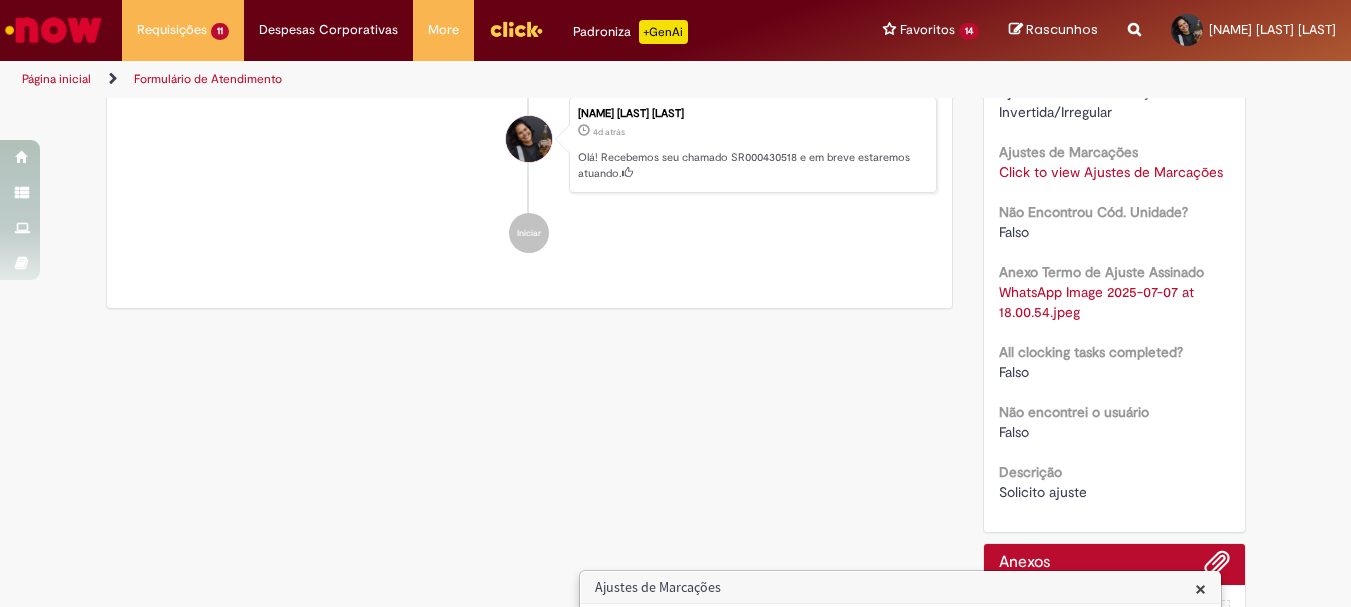 click on "Click to view Ajustes de Marcações" at bounding box center (1111, 172) 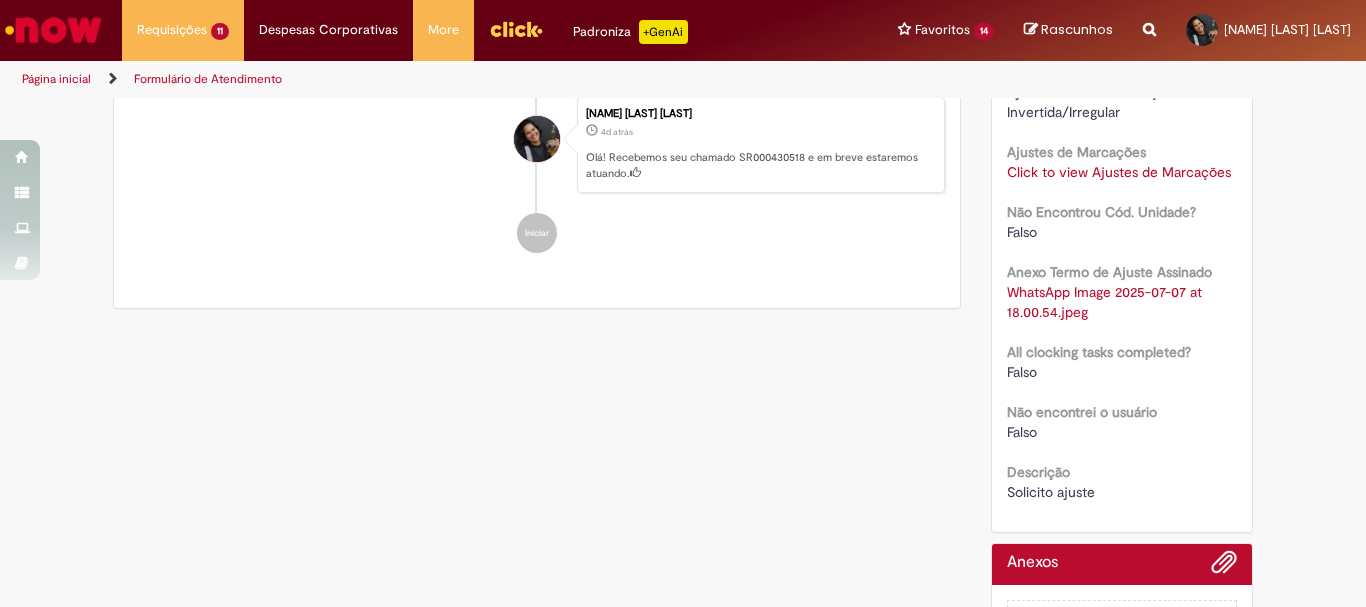click on "Click to view Ajustes de Marcações" at bounding box center (1119, 172) 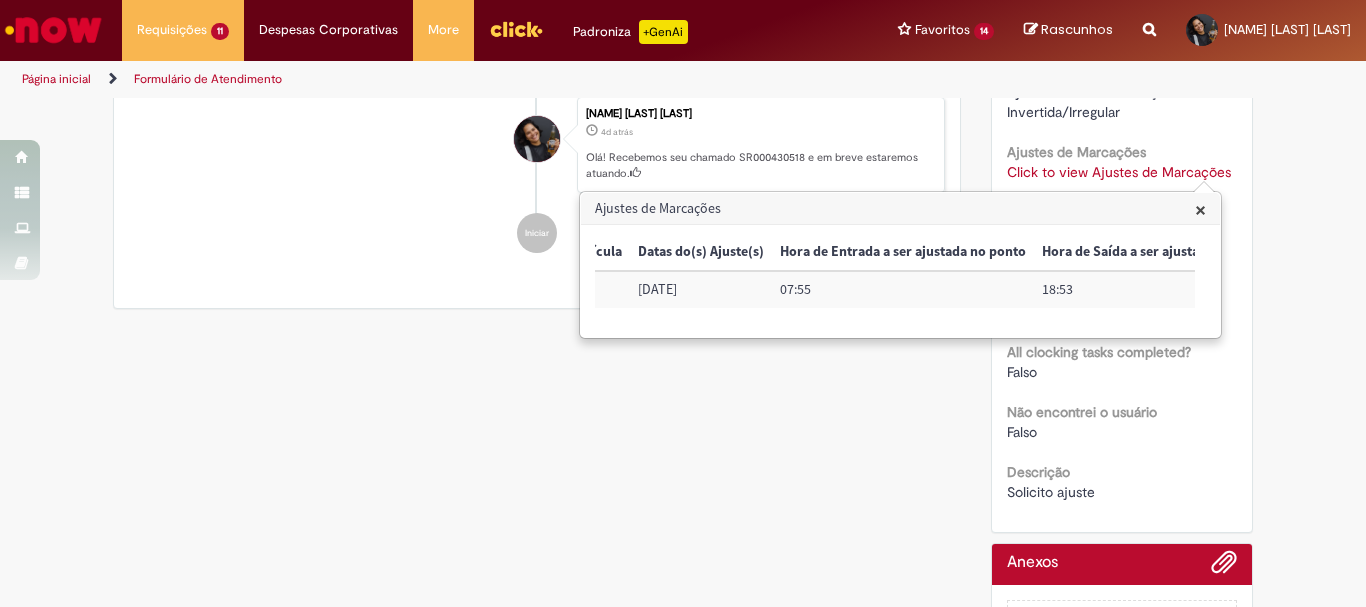 scroll, scrollTop: 0, scrollLeft: 393, axis: horizontal 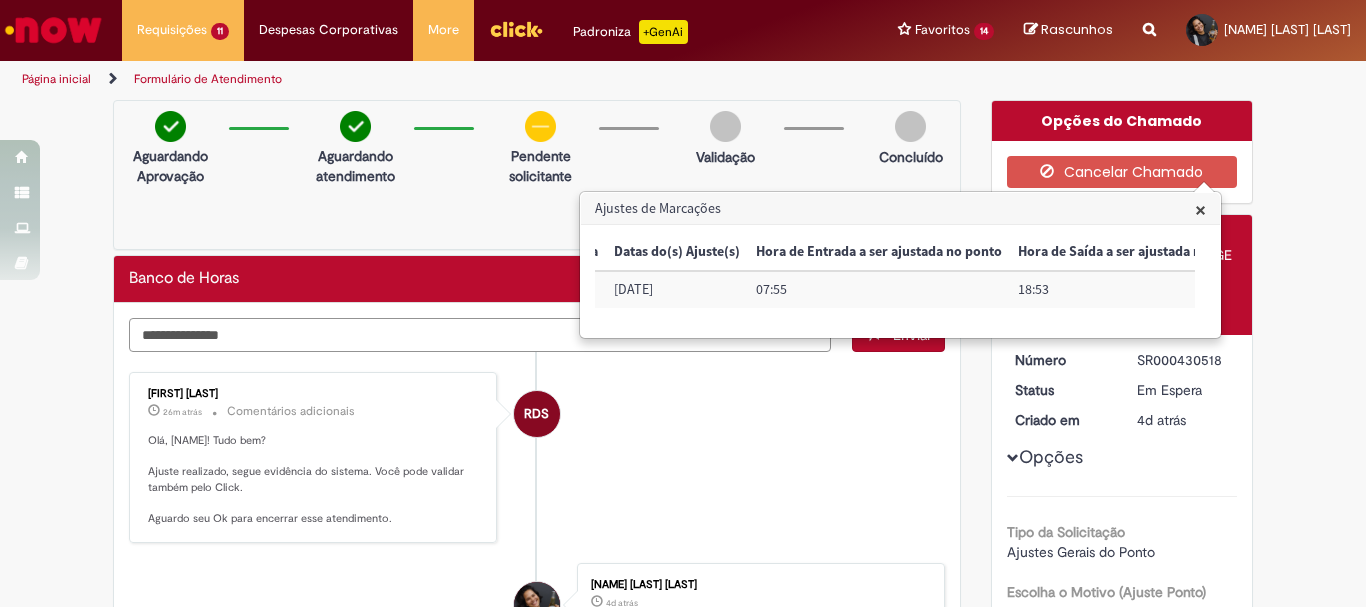 click on "**********" at bounding box center [480, 335] 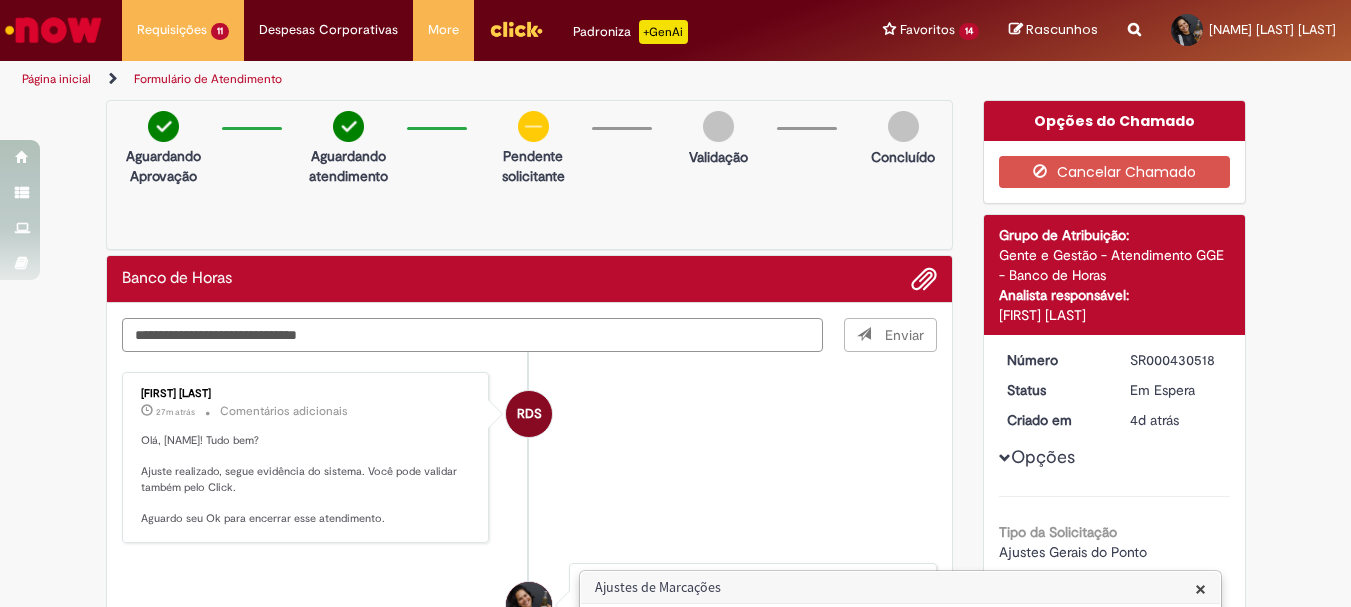 type on "**********" 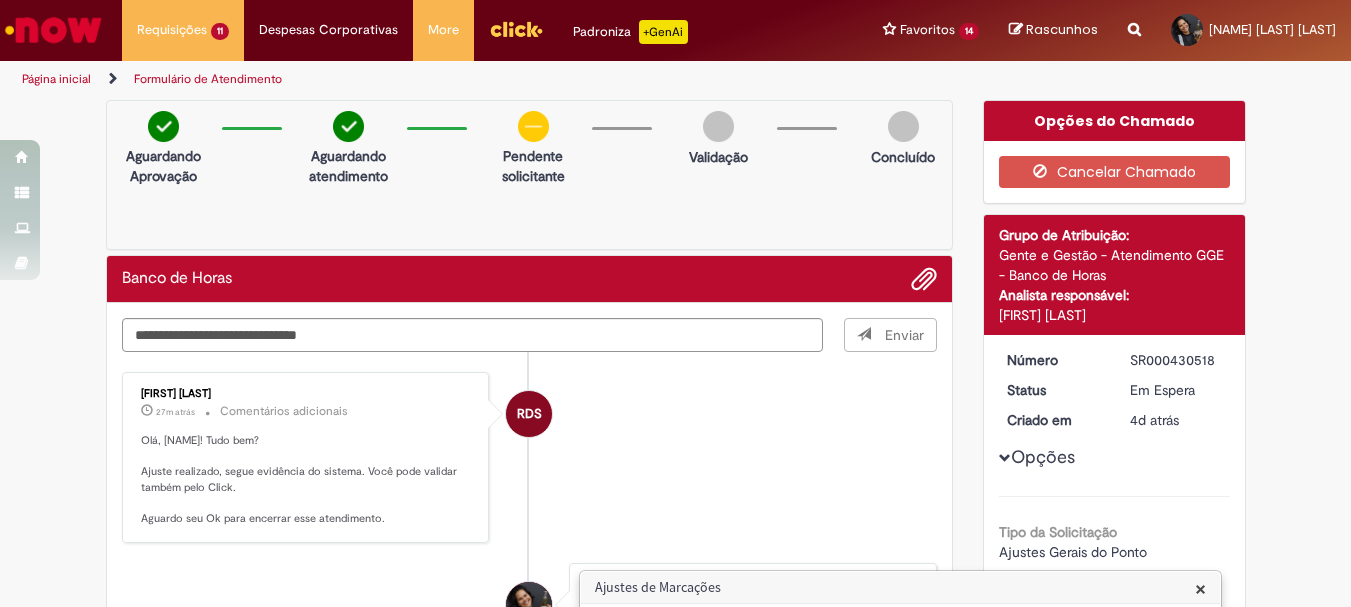 type 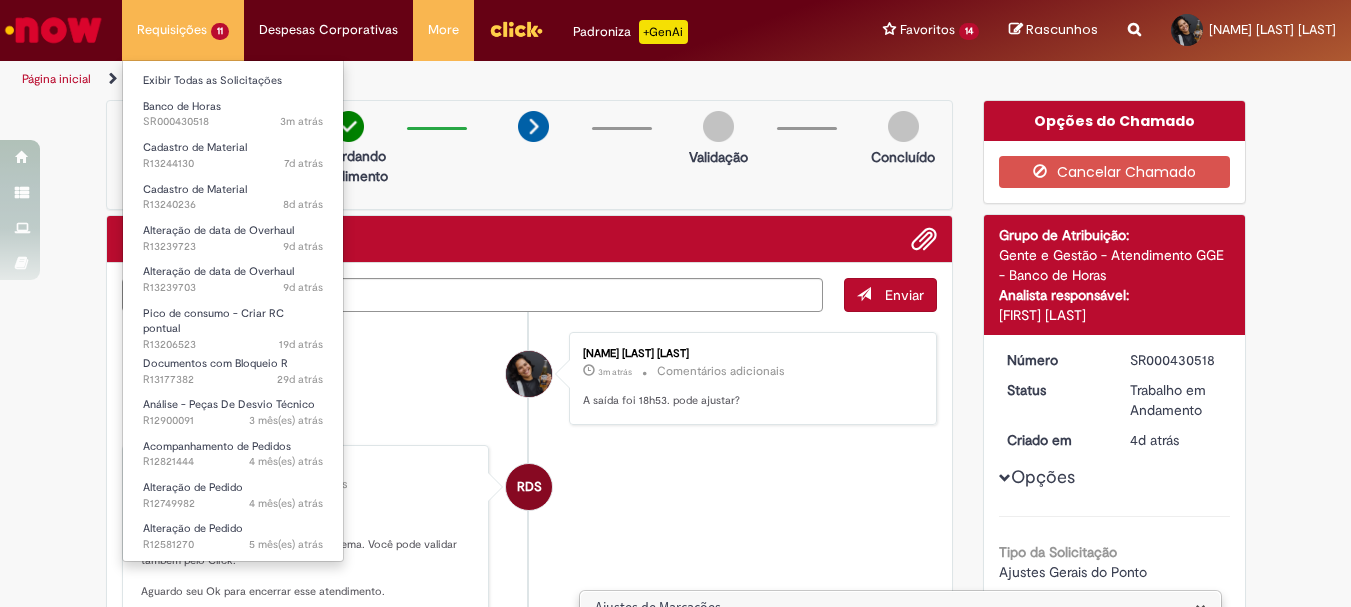 click on "Requisições 11
Exibir Todas as Solicitações
Banco de Horas
3m atrás 3 minutos atrás SR000430518
Cadastro de Material
7d atrás 7 dias atrás R13244130
Cadastro de Material
8d atrás 8 dias atrás R13240236
Alteração de data de Overhaul
9d atrás 9 dias atrás R13239723
Alteração de data de Overhaul
9d atrás 9 dias atrás R13239703
Pico de consumo - Criar RC pontual
19d atrás 19 dias atrás R13206523
Documentos com Bloqueio R
29d atrás 29 dias atrás R13177382
Análise - Peças De Desvio Técnico
3 mês(es) atrás 3 meses atrás R12900091
Acompanhamento de Pedidos
4 mês(es) atrás 4 meses atrás R12821444
Alteração de Pedido
4 mês(es) atrás 4 meses atrás R12749982
Alteração de Pedido" at bounding box center [183, 30] 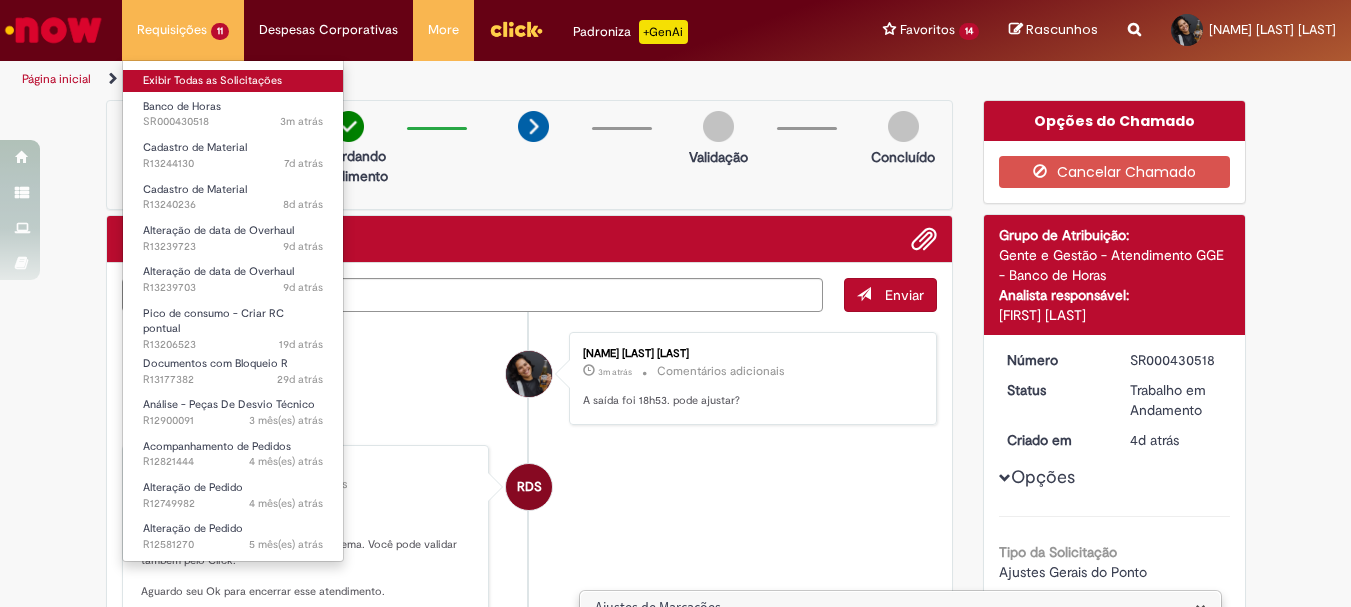 click on "Exibir Todas as Solicitações" at bounding box center (233, 81) 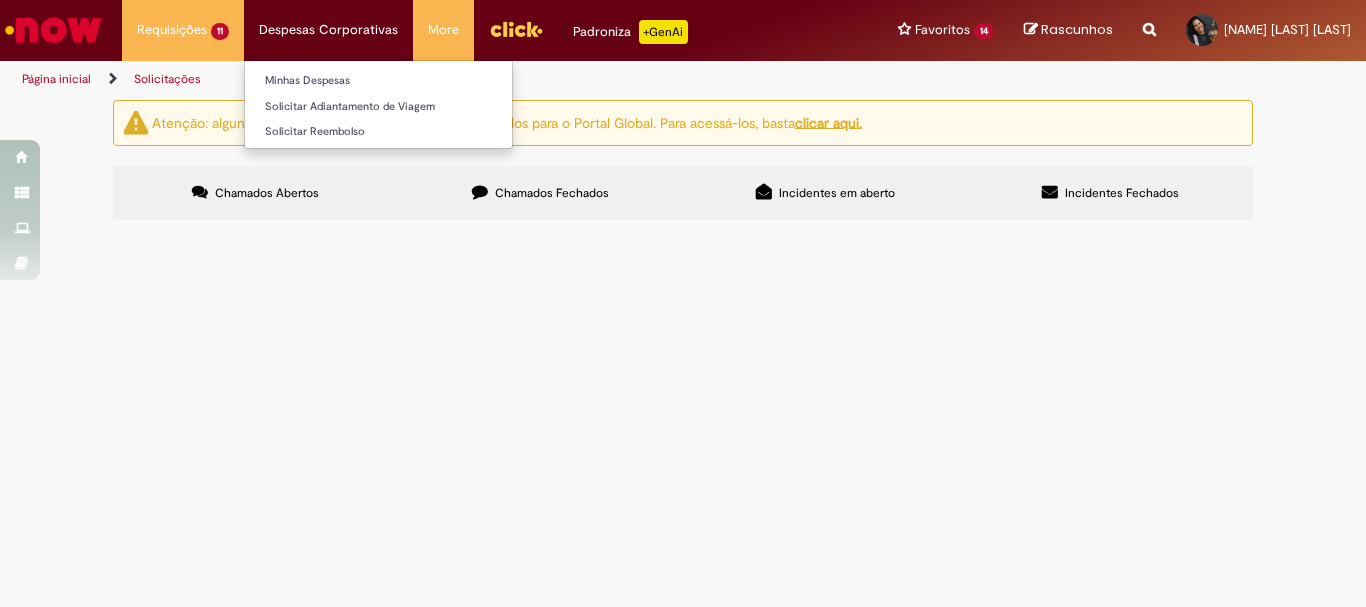 scroll, scrollTop: 0, scrollLeft: 0, axis: both 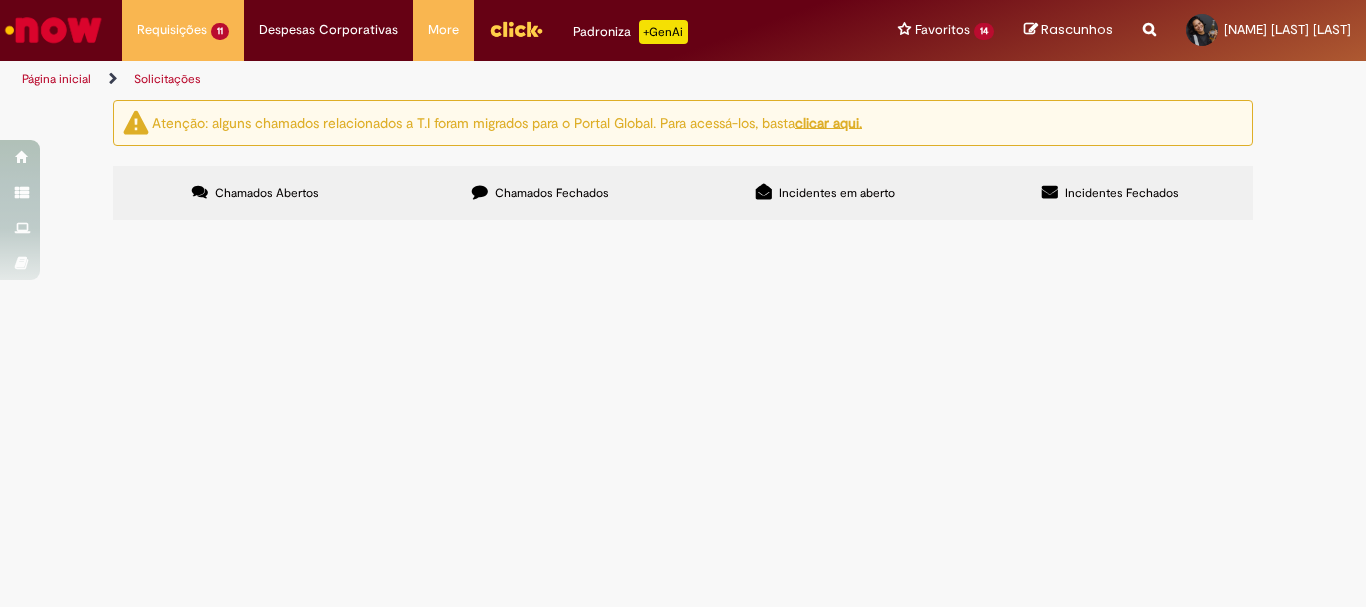 click at bounding box center (53, 30) 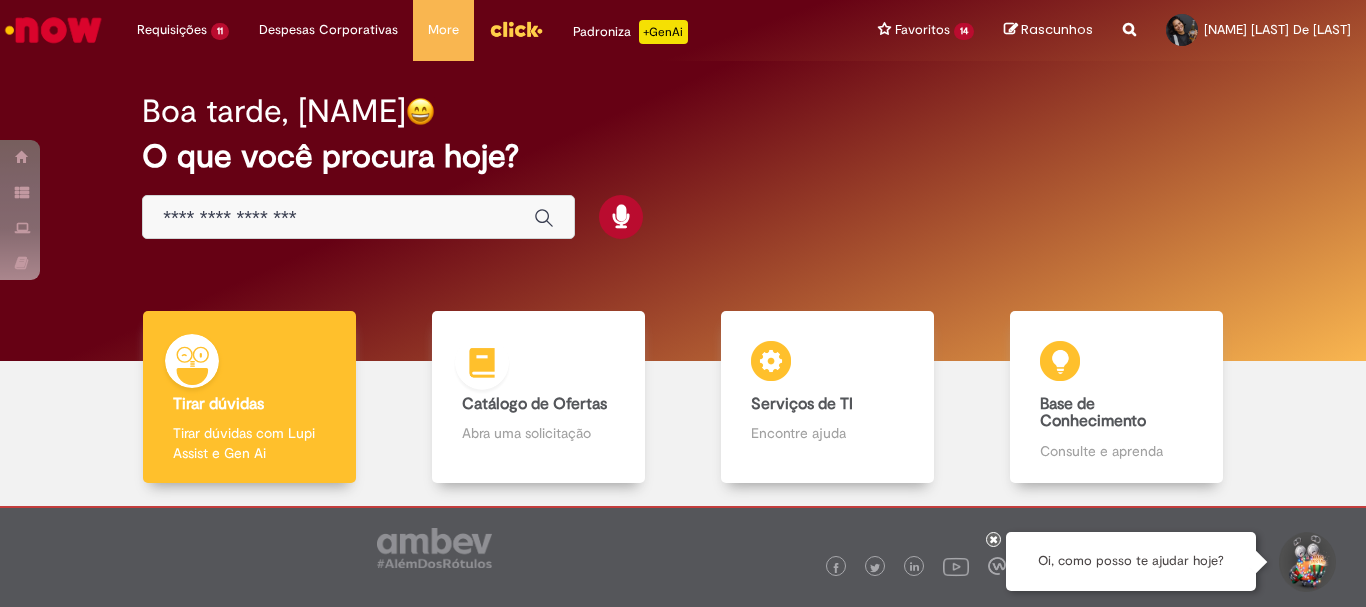scroll, scrollTop: 0, scrollLeft: 0, axis: both 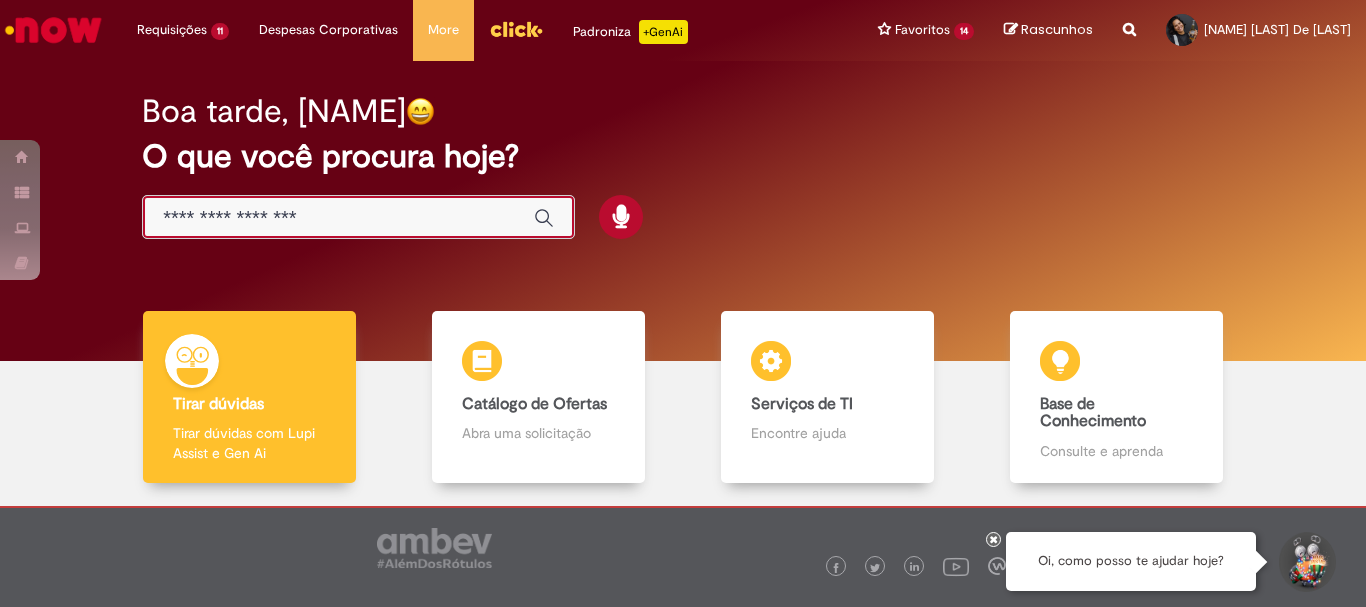 click at bounding box center [338, 218] 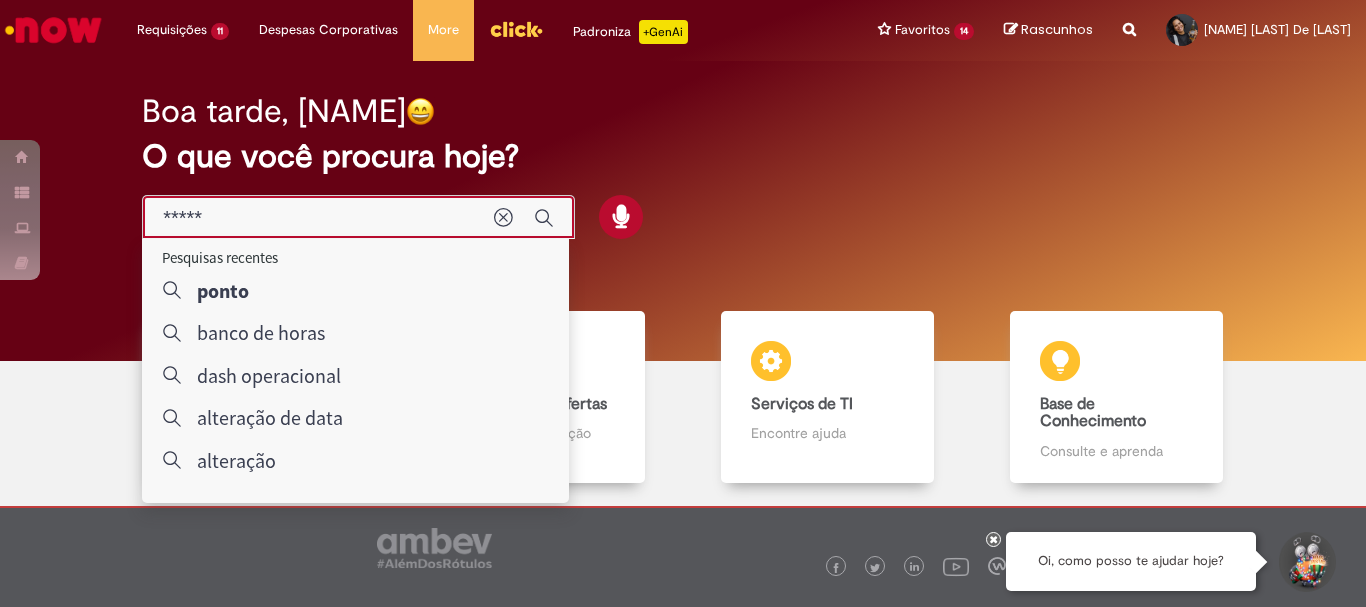 type on "*****" 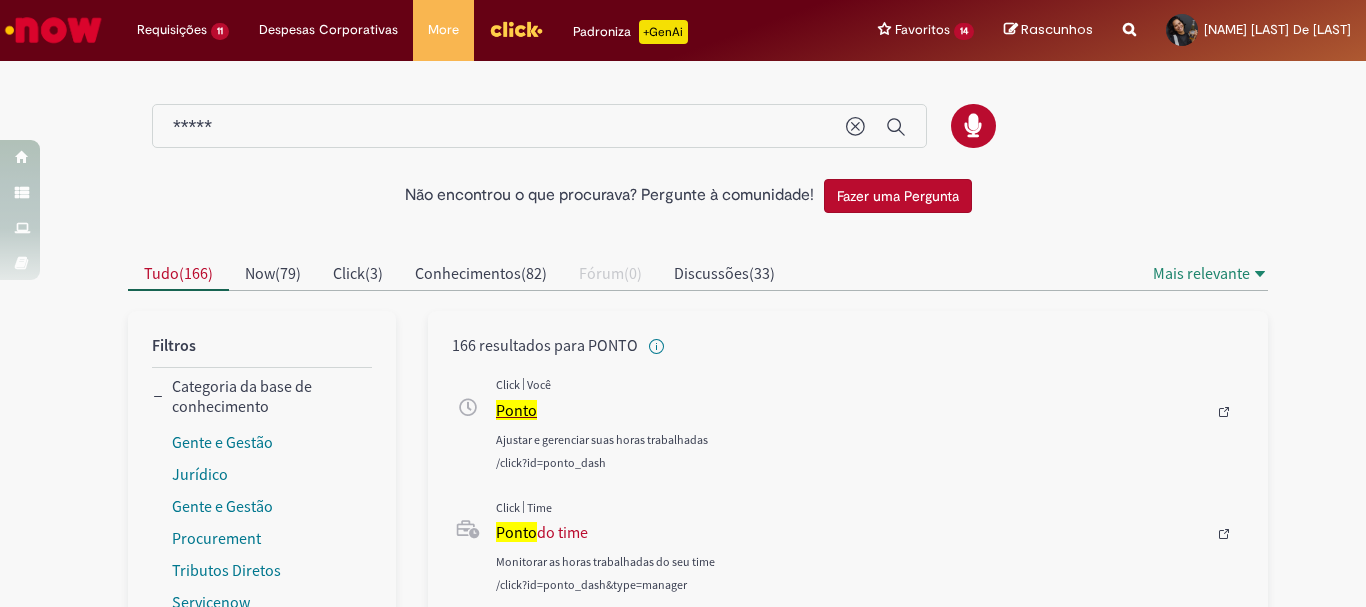 click on "Ponto" at bounding box center (516, 410) 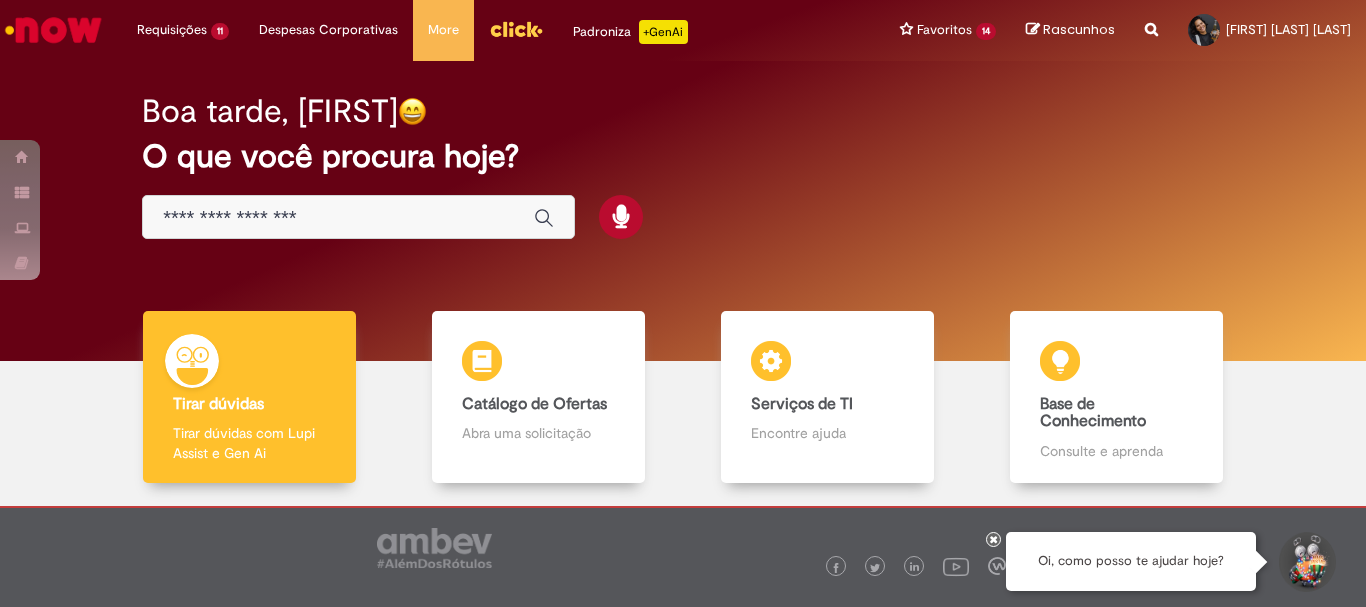 scroll, scrollTop: 0, scrollLeft: 0, axis: both 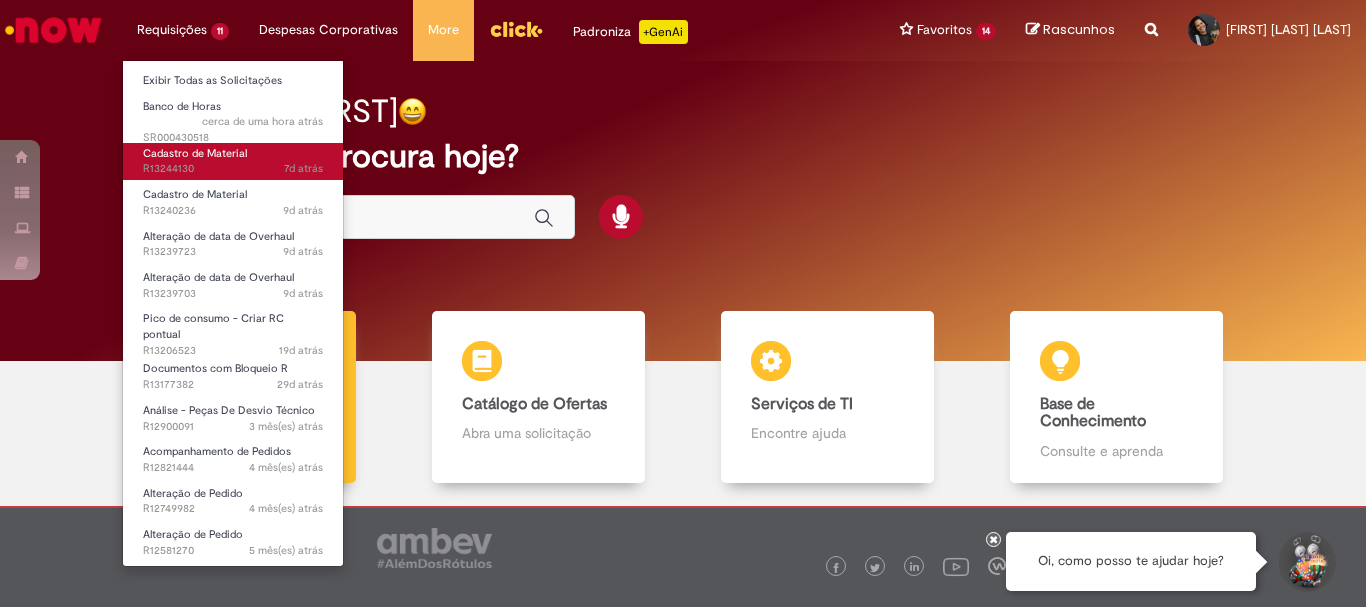 click on "Cadastro de Material
7d atrás 7 dias atrás  R13244130" at bounding box center (233, 161) 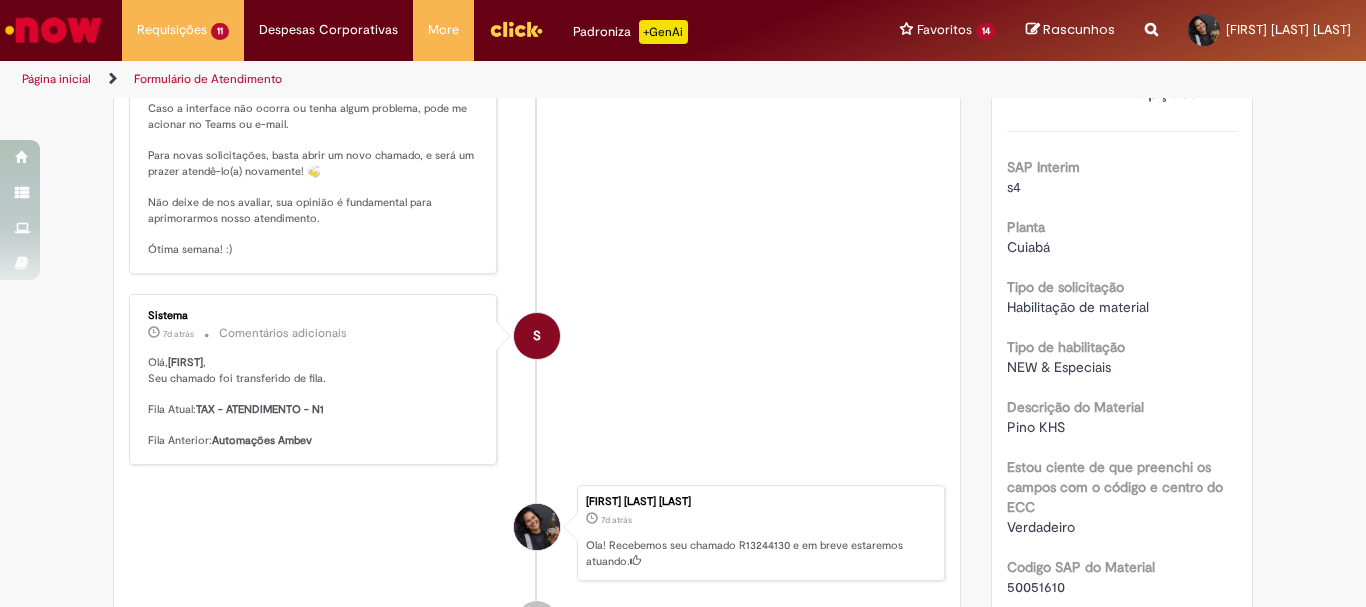 scroll, scrollTop: 991, scrollLeft: 0, axis: vertical 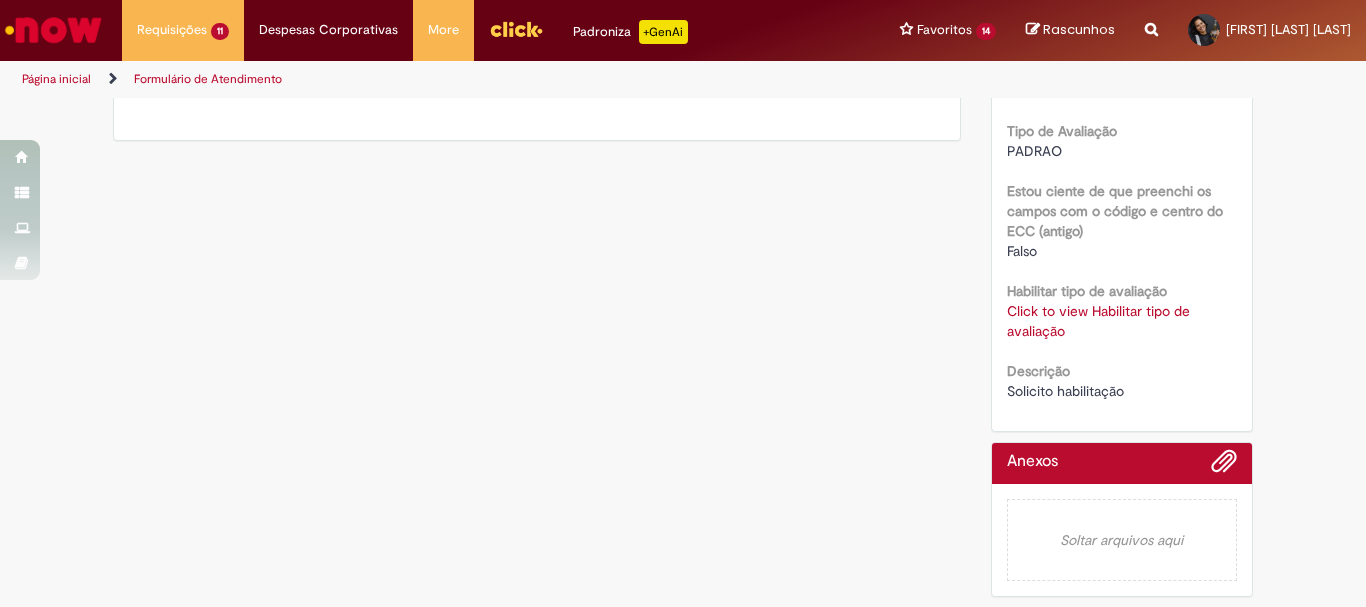 click on "Click to view Habilitar tipo de avaliação" at bounding box center [1098, 321] 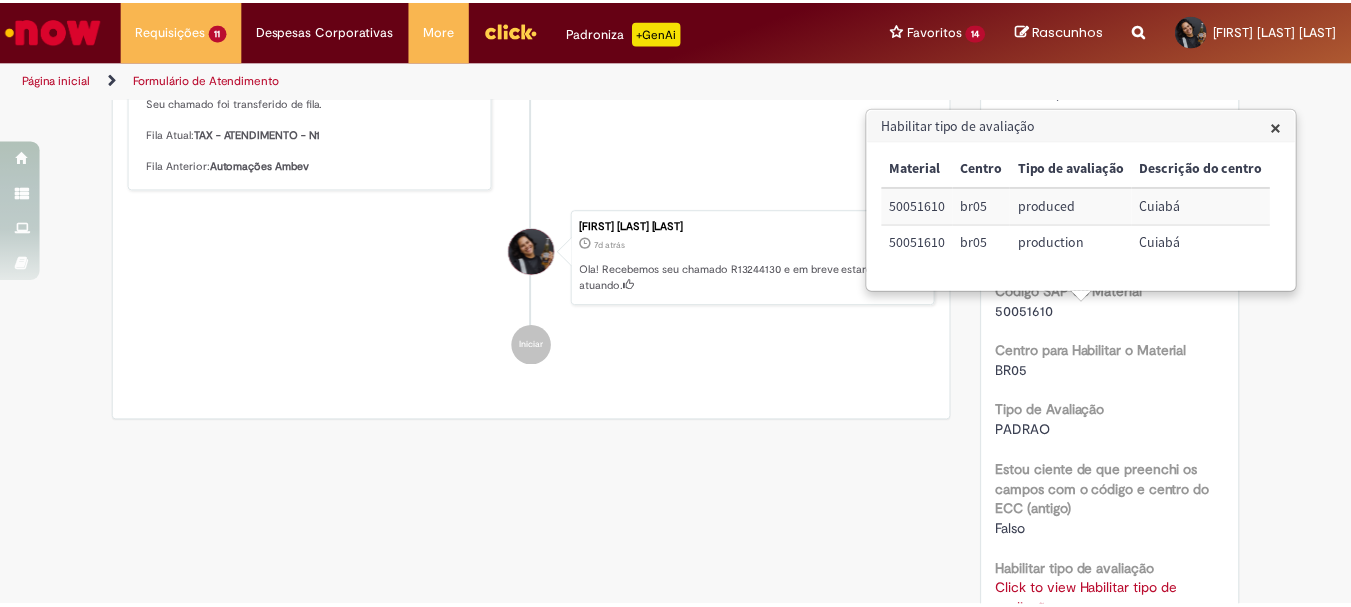 scroll, scrollTop: 391, scrollLeft: 0, axis: vertical 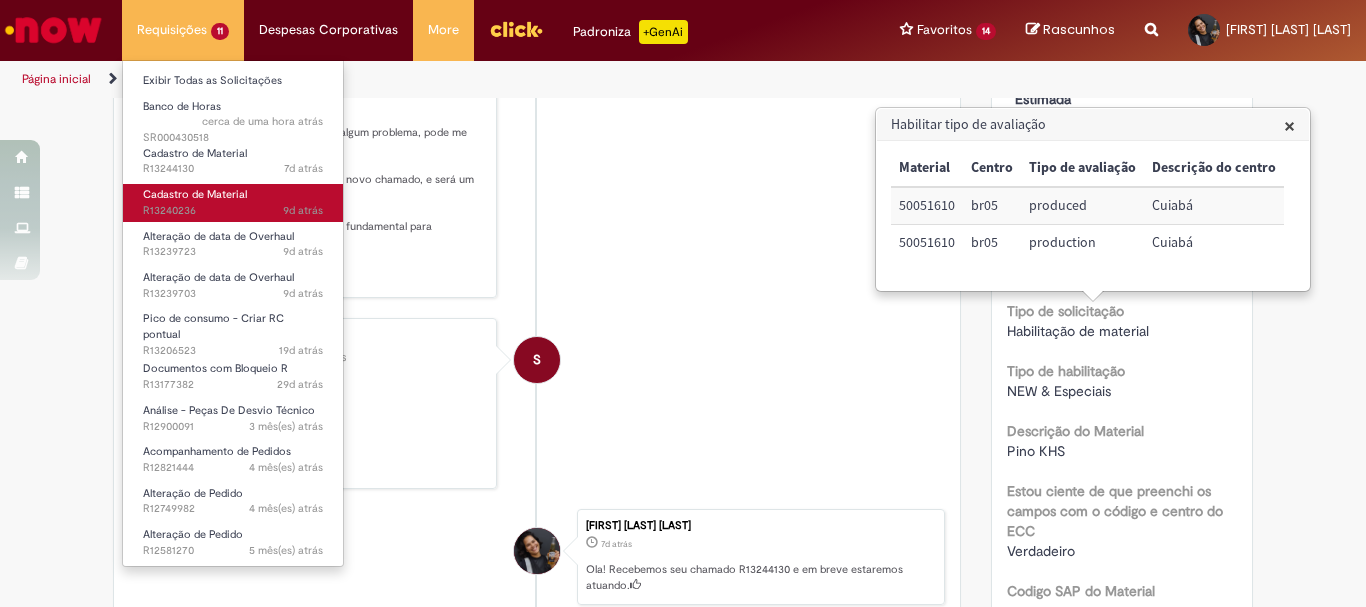 click on "Cadastro de Material" at bounding box center [195, 194] 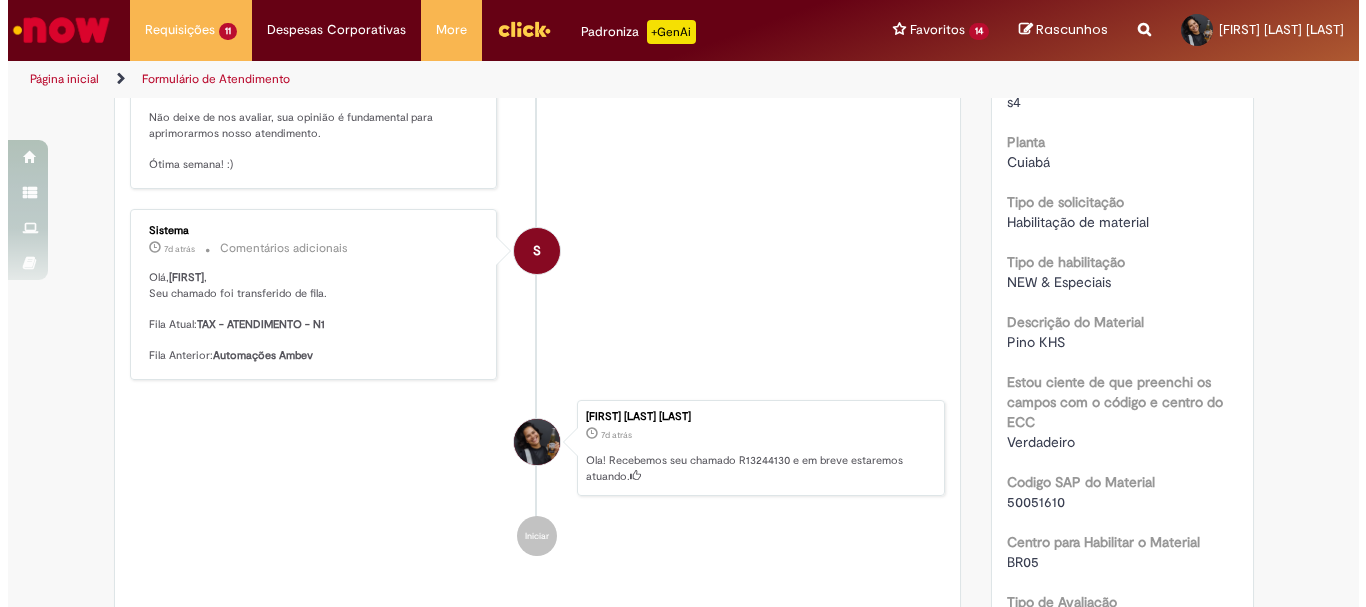 scroll, scrollTop: 800, scrollLeft: 0, axis: vertical 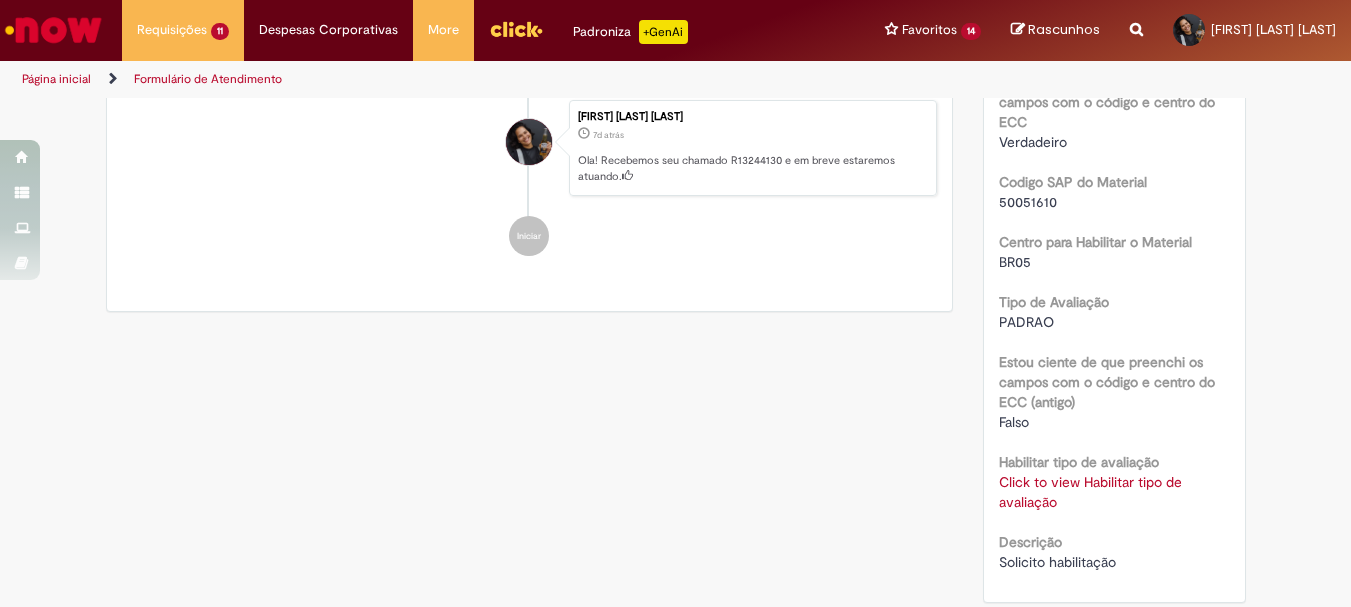 click on "Click to view Habilitar tipo de avaliação" at bounding box center [1090, 492] 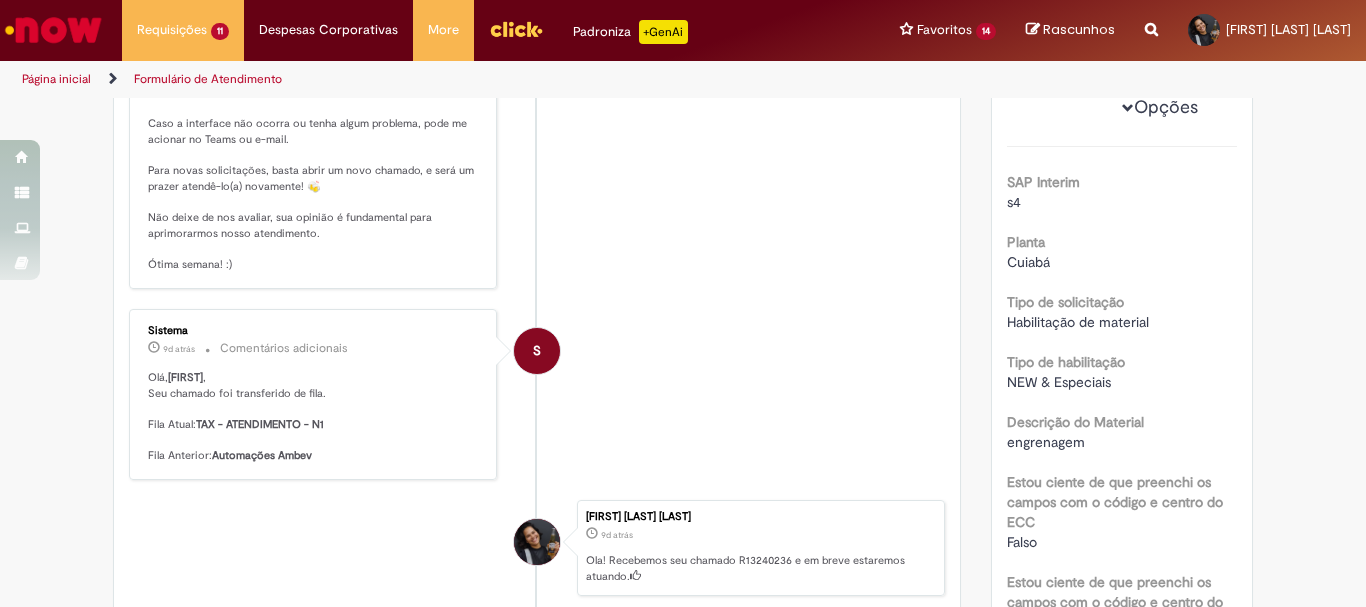 scroll, scrollTop: 811, scrollLeft: 0, axis: vertical 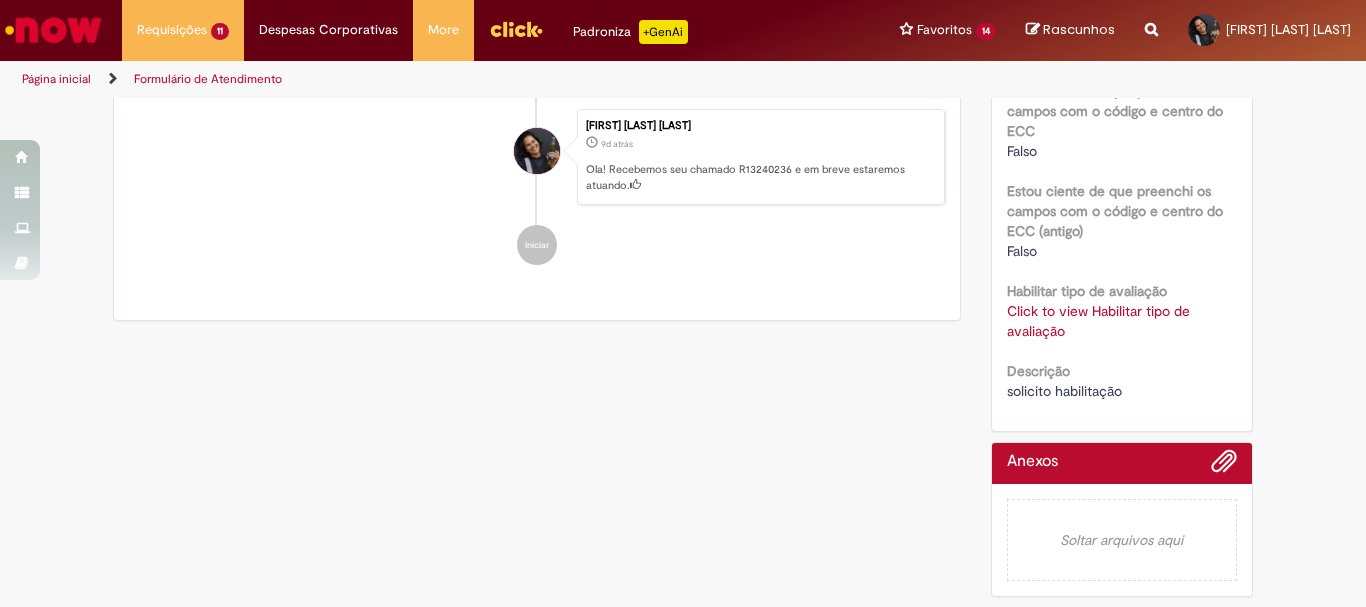 click on "Click to view Habilitar tipo de avaliação" at bounding box center [1098, 321] 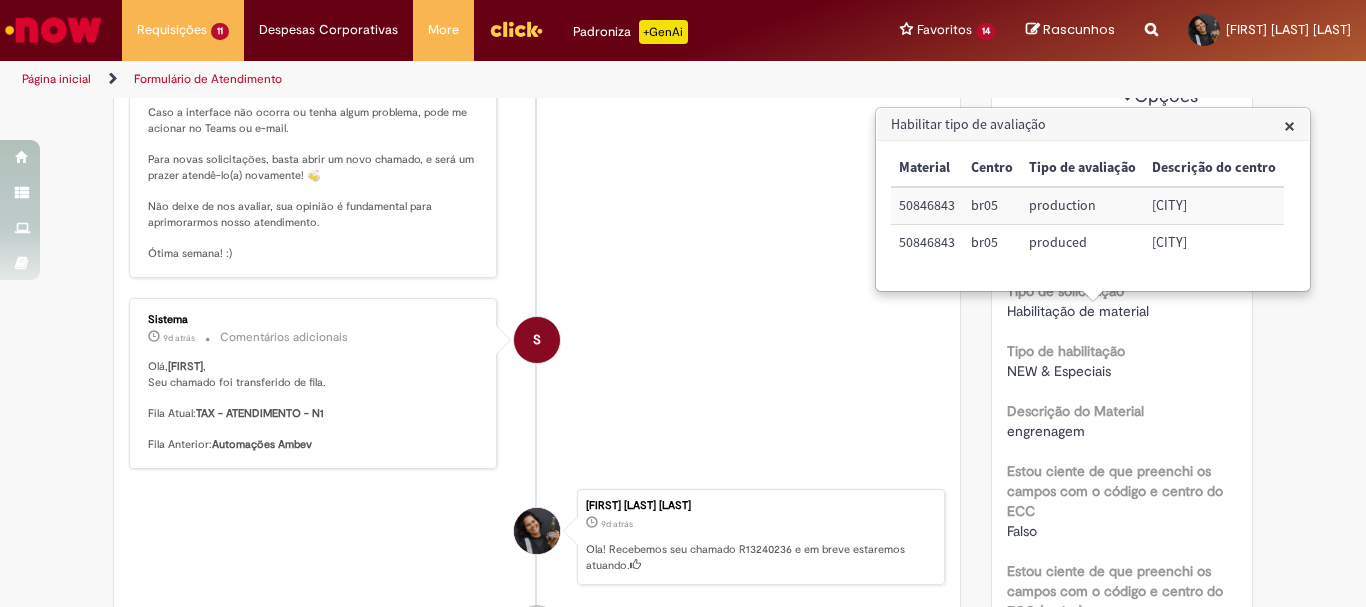 scroll, scrollTop: 0, scrollLeft: 0, axis: both 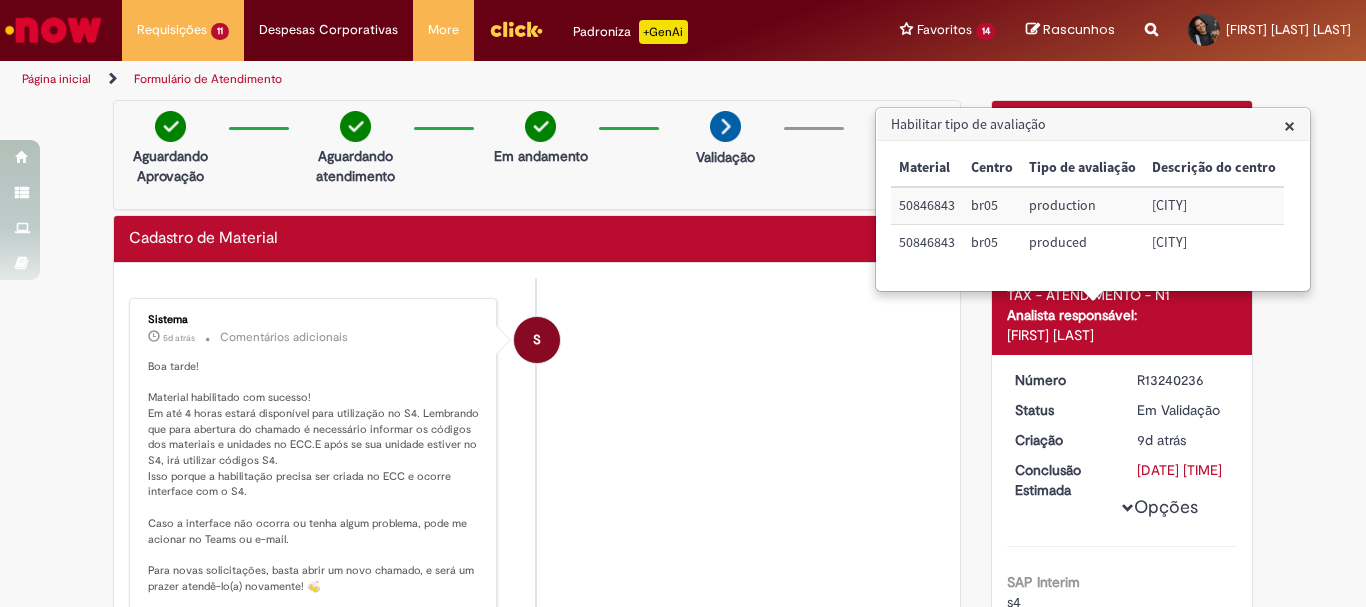 click on "S
Sistema
5d atrás 5 dias atrás     Comentários adicionais
Boa tarde!
Material habilitado com sucesso!
Em até 4 horas estará disponível para utilização no S4. Lembrando que para abertura do chamado é necessário informar os códigos dos materiais e unidades no ECC.E após se sua unidade estiver no S4, irá utilizar códigos S4.
Isso porque a habilitação precisa ser criada no ECC e ocorre interface com o S4.
Caso a interface não ocorra ou tenha algum problema, pode me acionar no Teams ou e-mail.
Para novas solicitações, basta abrir um novo chamado, e será um prazer atendê-lo(a) novamente! 🍻
Não deixe de nos avaliar, sua opinião é fundamental para aprimorarmos nosso atendimento.
Ótima semana! :)" at bounding box center [537, 493] 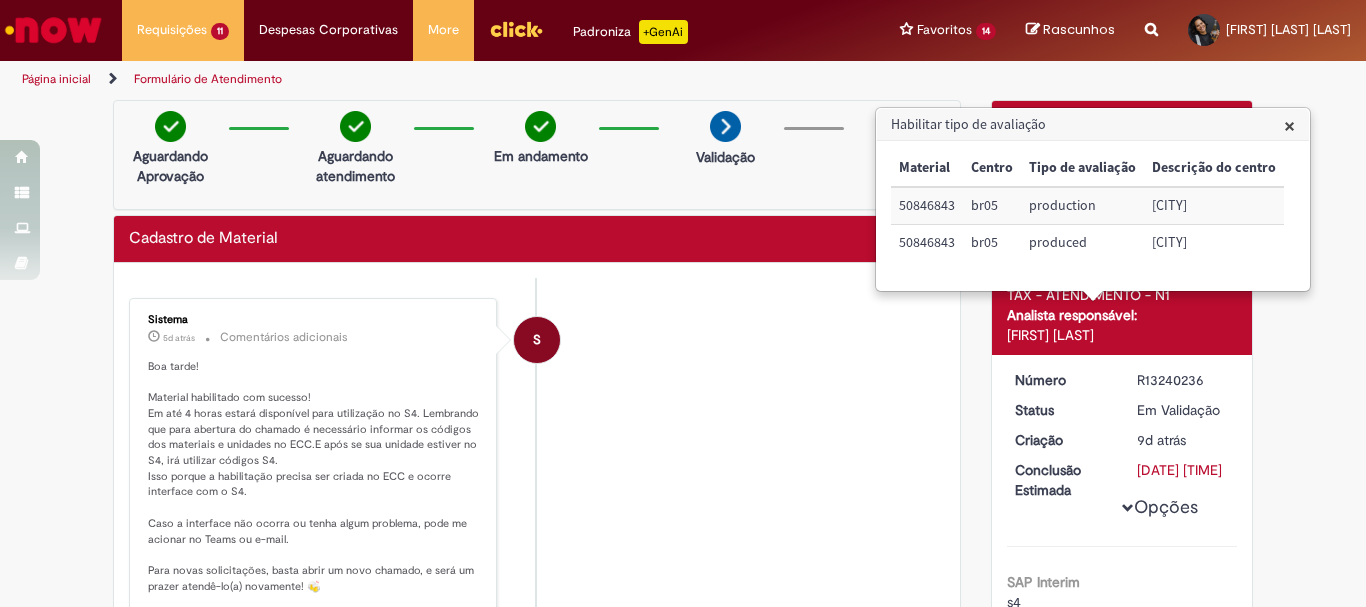 click on "×" at bounding box center (1289, 125) 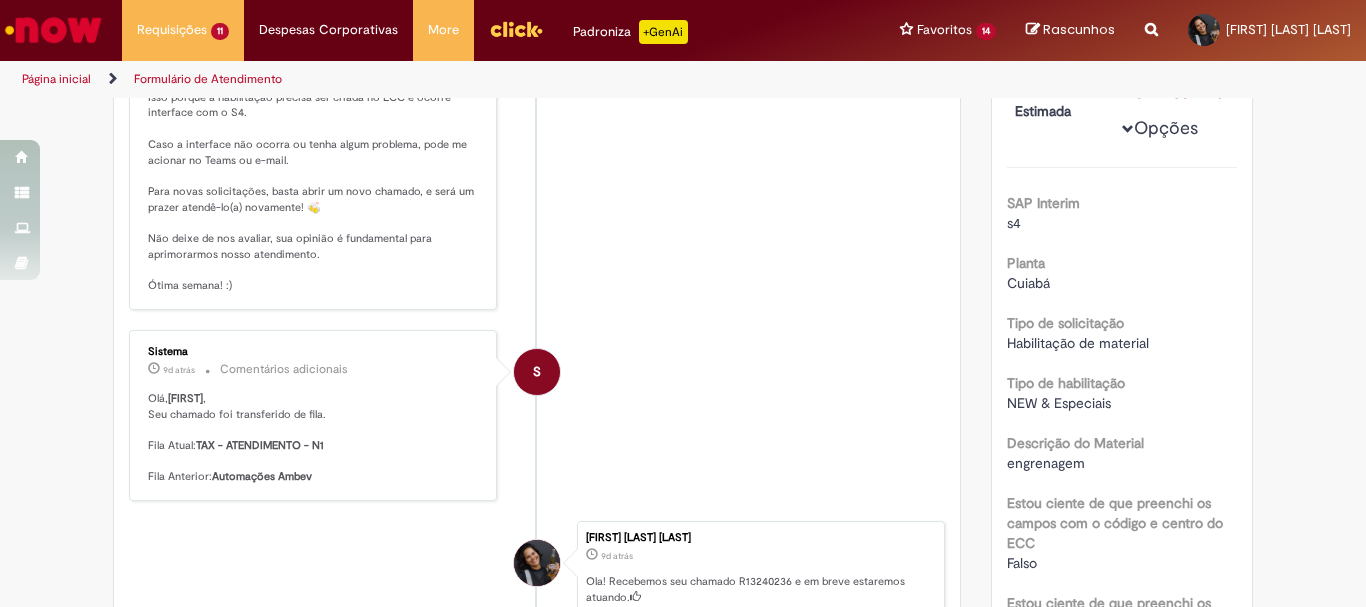 scroll, scrollTop: 0, scrollLeft: 0, axis: both 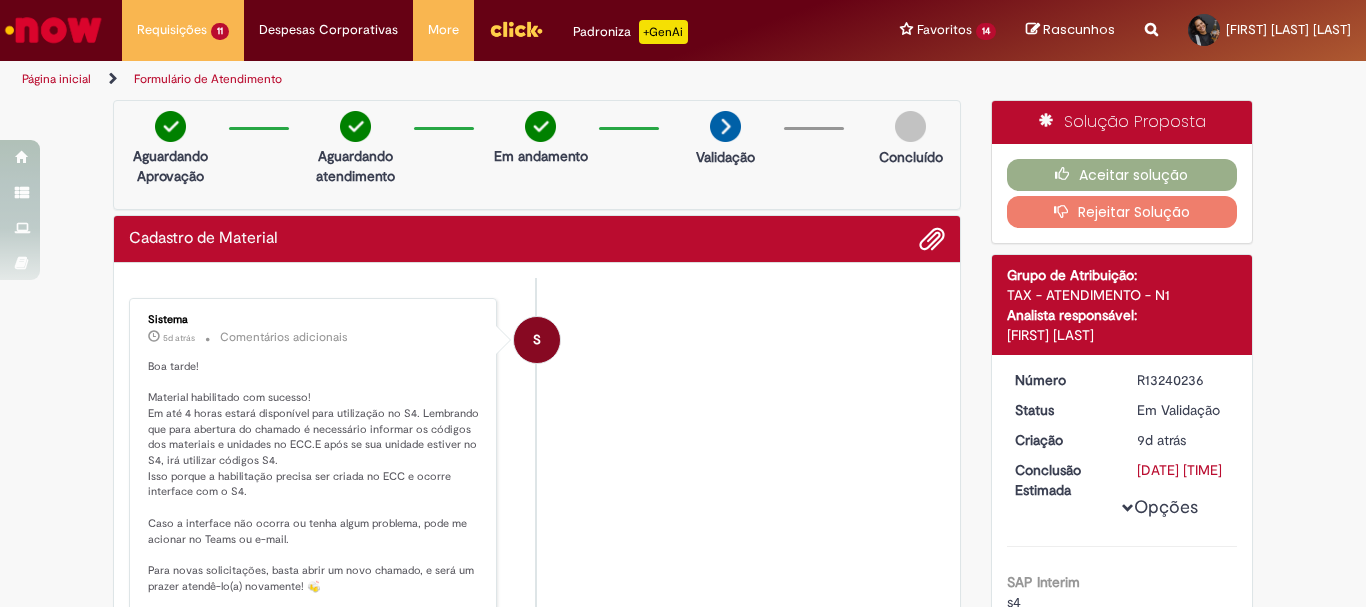 click on "Rejeitar Solução" at bounding box center (1122, 212) 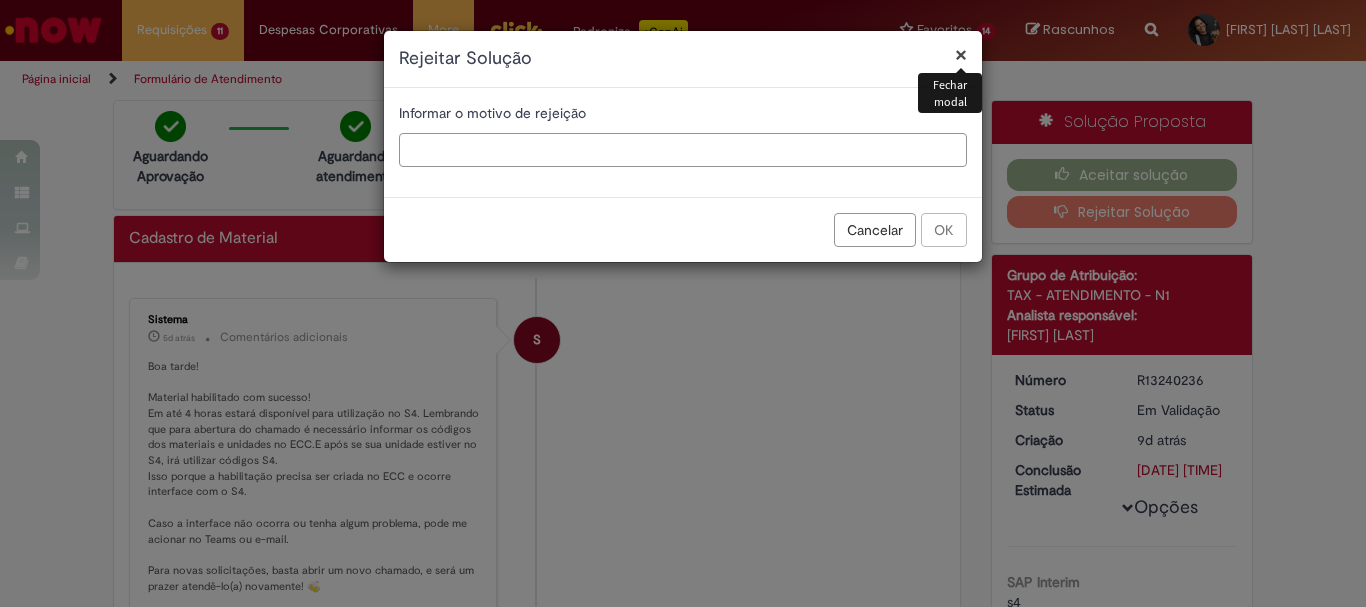 click at bounding box center [683, 150] 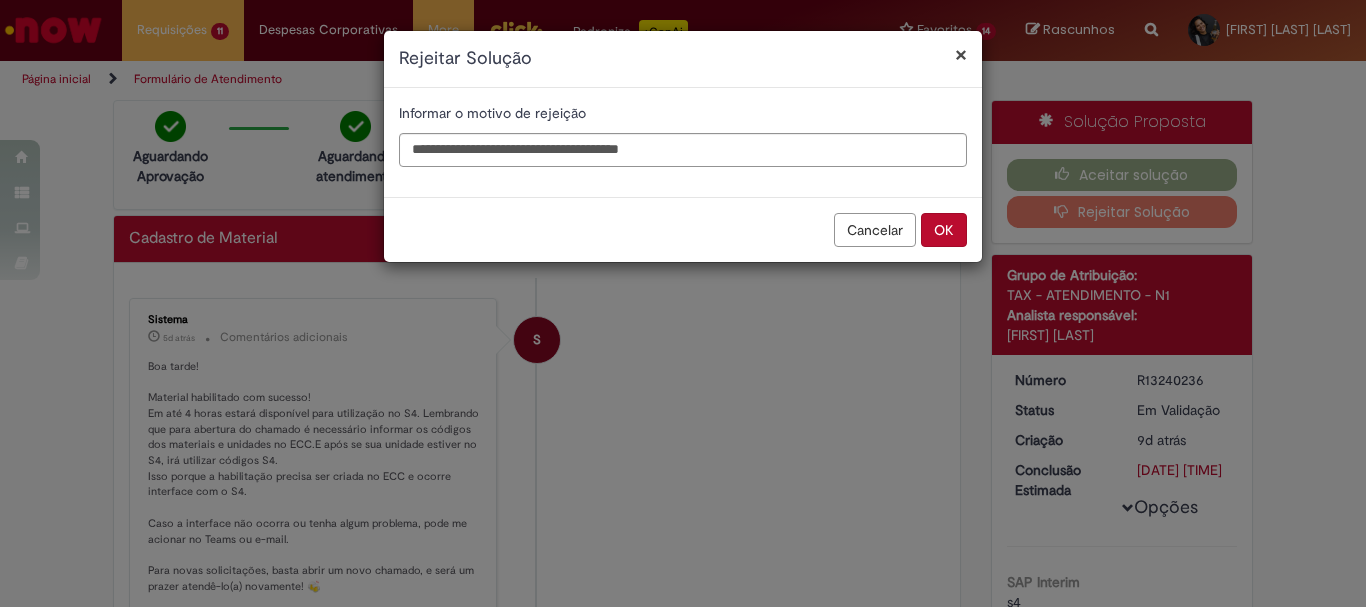 click on "OK" at bounding box center [944, 230] 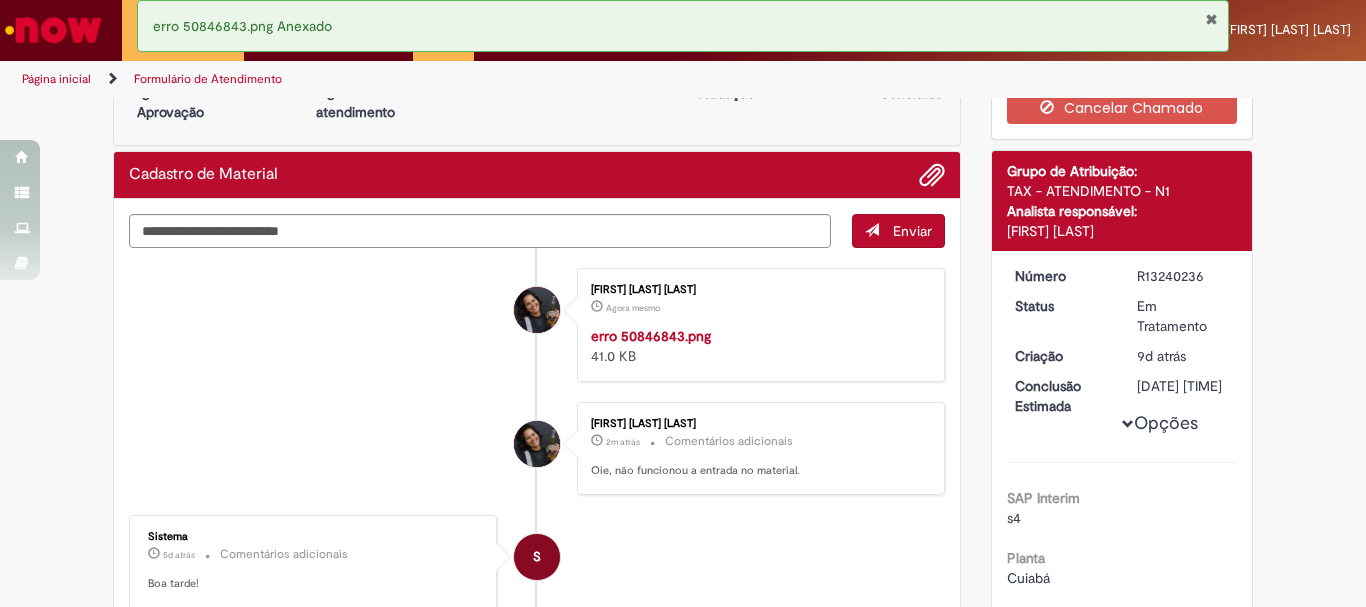 scroll, scrollTop: 0, scrollLeft: 0, axis: both 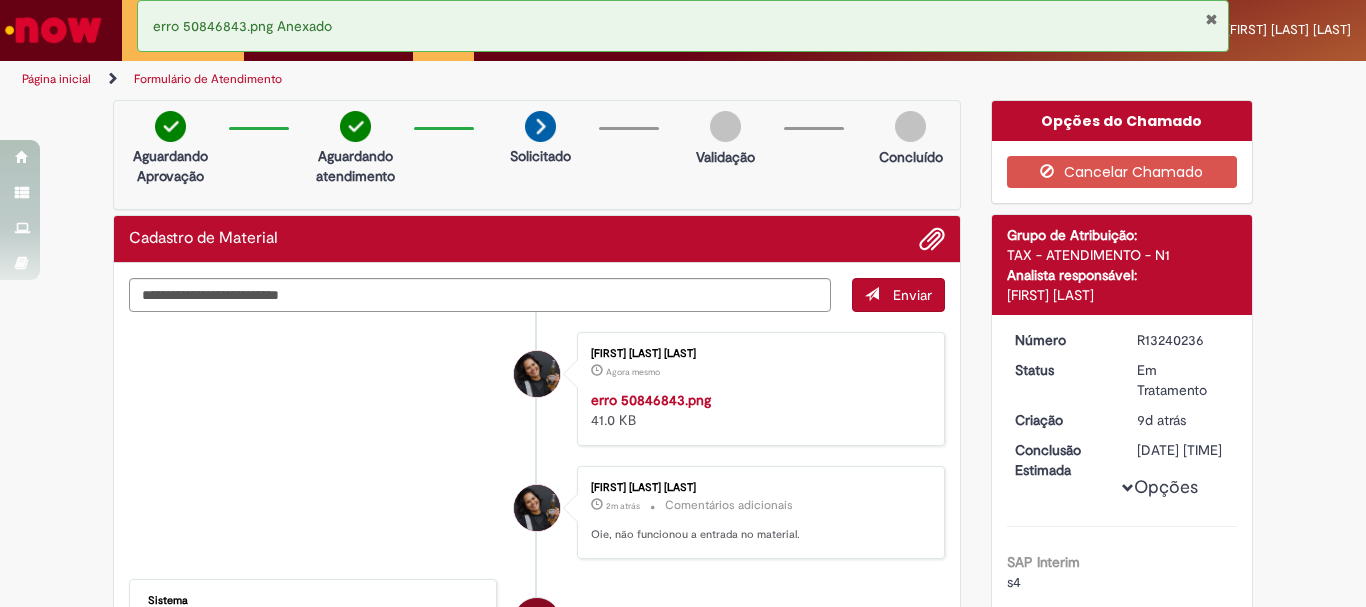 click at bounding box center [1211, 19] 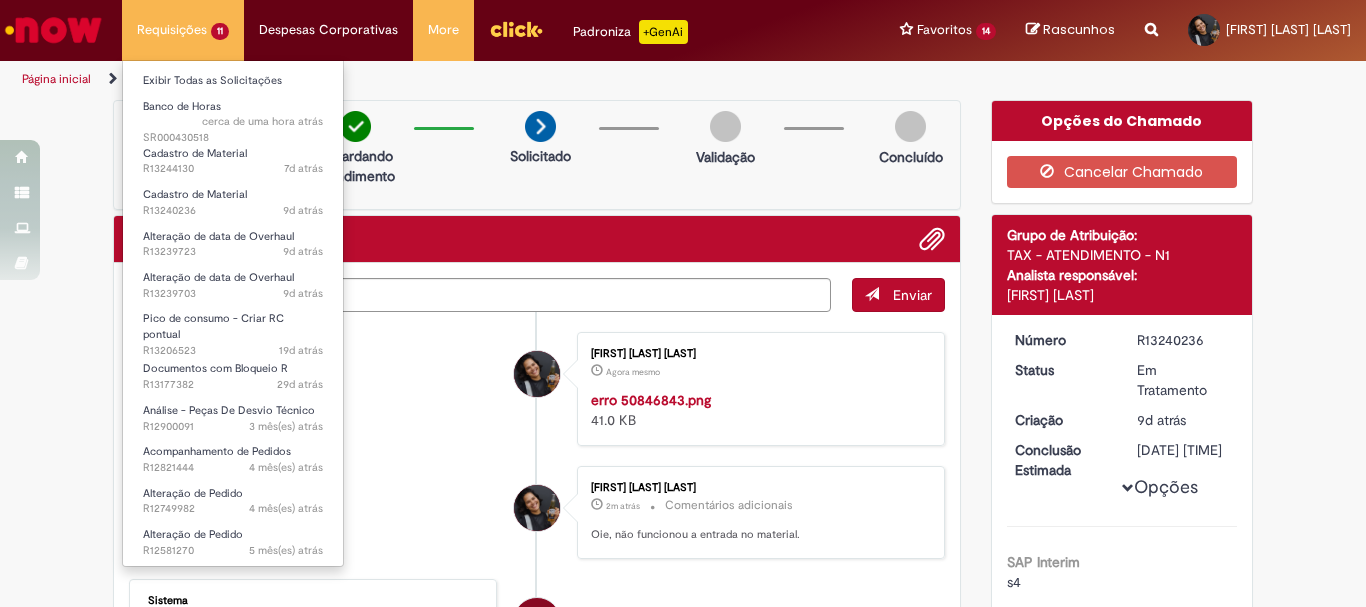 click on "Requisições   11
Exibir Todas as Solicitações
Banco de Horas
cerca de uma hora atrás cerca de uma hora atrás  SR000430518
Cadastro de Material
7d atrás 7 dias atrás  R13244130
Cadastro de Material
9d atrás 9 dias atrás  R13240236
Alteração de data de Overhaul
9d atrás 9 dias atrás  R13239723
Alteração de data de Overhaul
9d atrás 9 dias atrás  R13239703
Pico de consumo - Criar RC pontual
19d atrás 19 dias atrás  R13206523
Documentos com Bloqueio R
29d atrás 29 dias atrás  R13177382
Análise - Peças De Desvio Técnico
3 mês(es) atrás 3 meses atrás  R12900091
Acompanhamento de Pedidos
4 mês(es) atrás 4 meses atrás  R12821444
Alteração de Pedido
4 mês(es) atrás 4 meses atrás  R12749982" at bounding box center (183, 30) 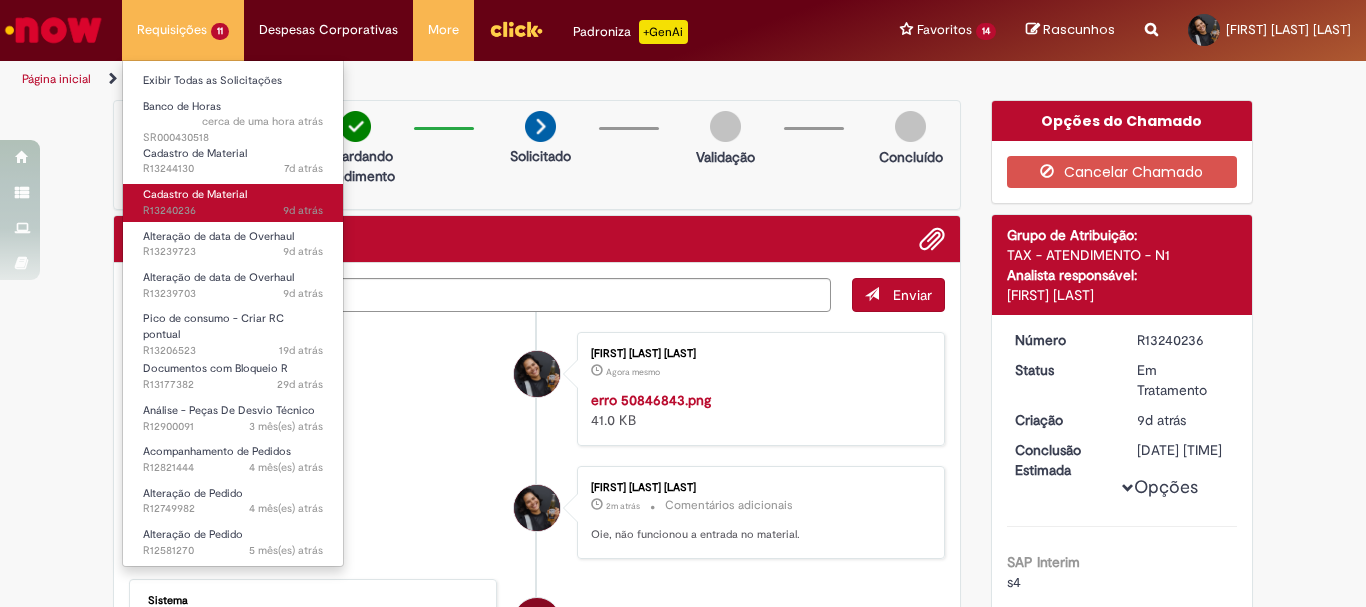 click on "Cadastro de Material" at bounding box center (195, 194) 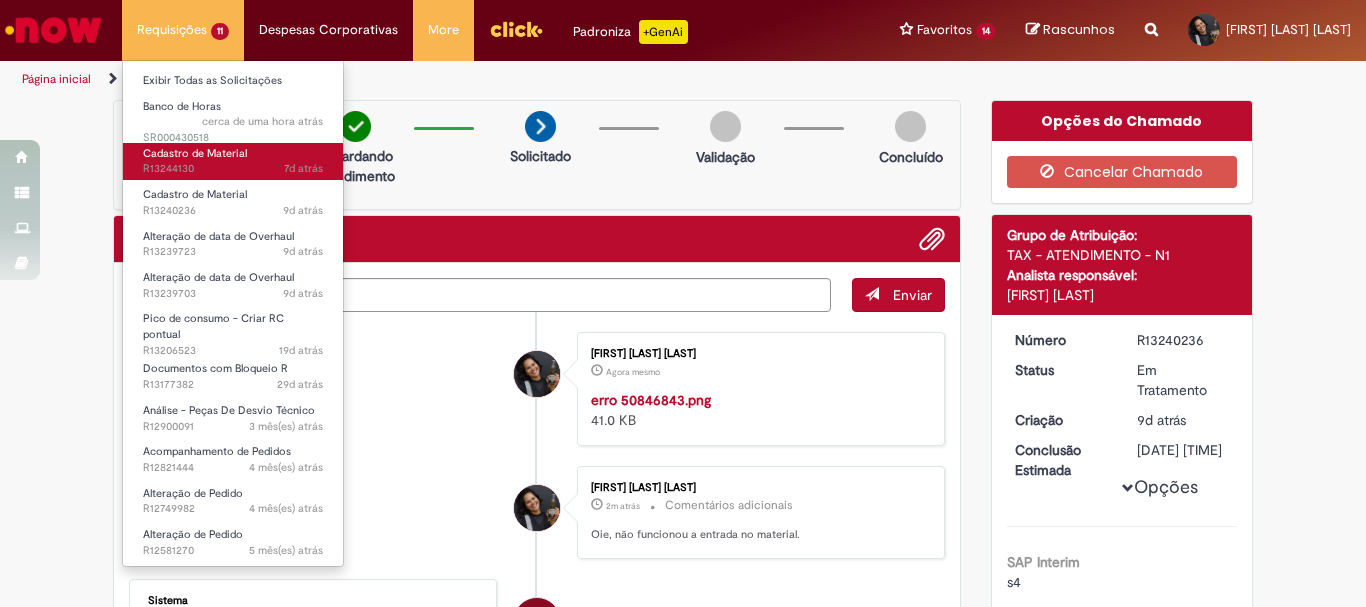 click on "Cadastro de Material" at bounding box center [195, 153] 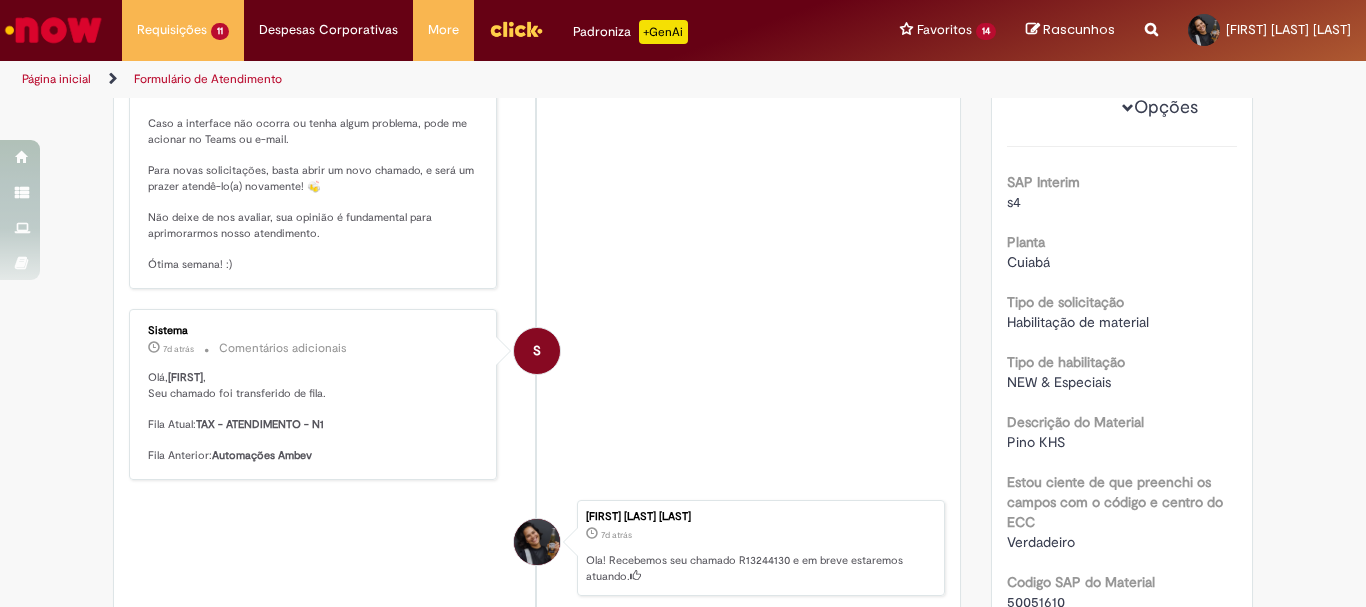 scroll, scrollTop: 500, scrollLeft: 0, axis: vertical 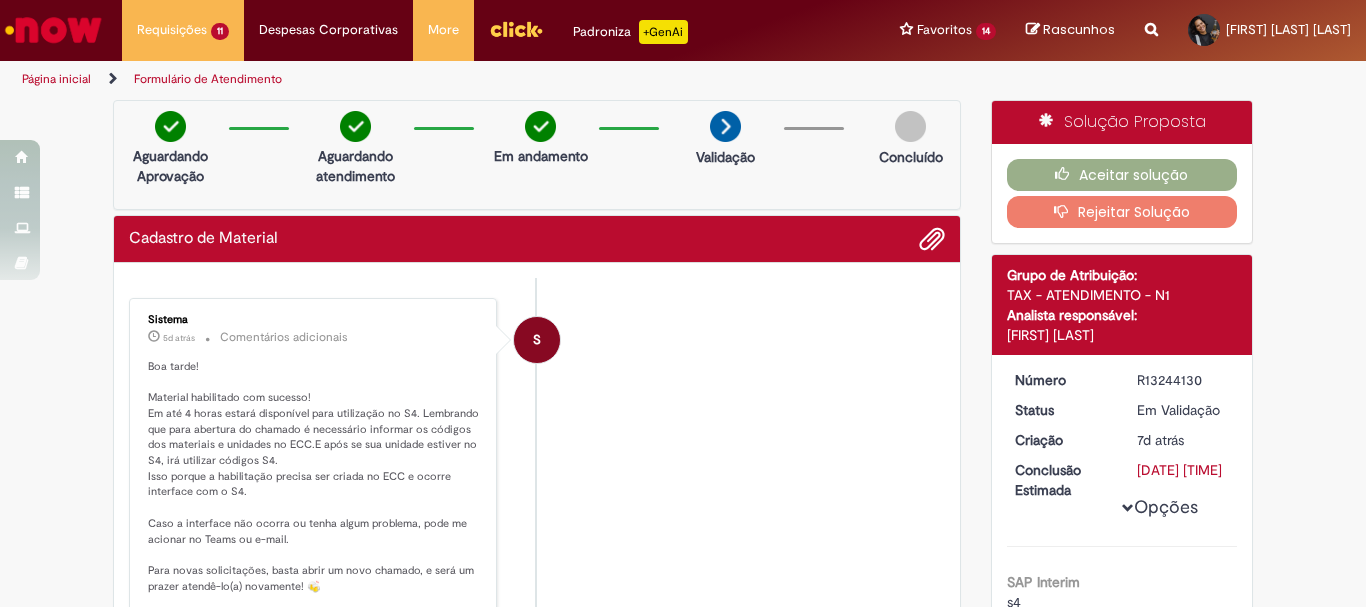 click on "Rejeitar Solução" at bounding box center [1122, 212] 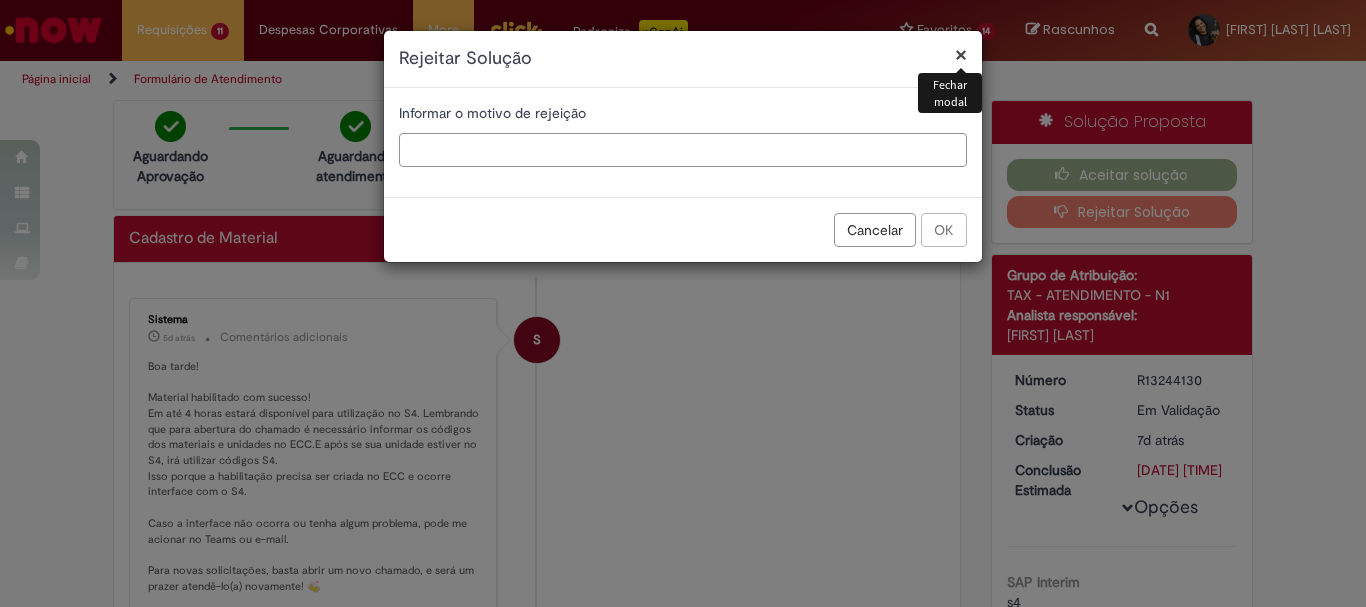 click at bounding box center [683, 150] 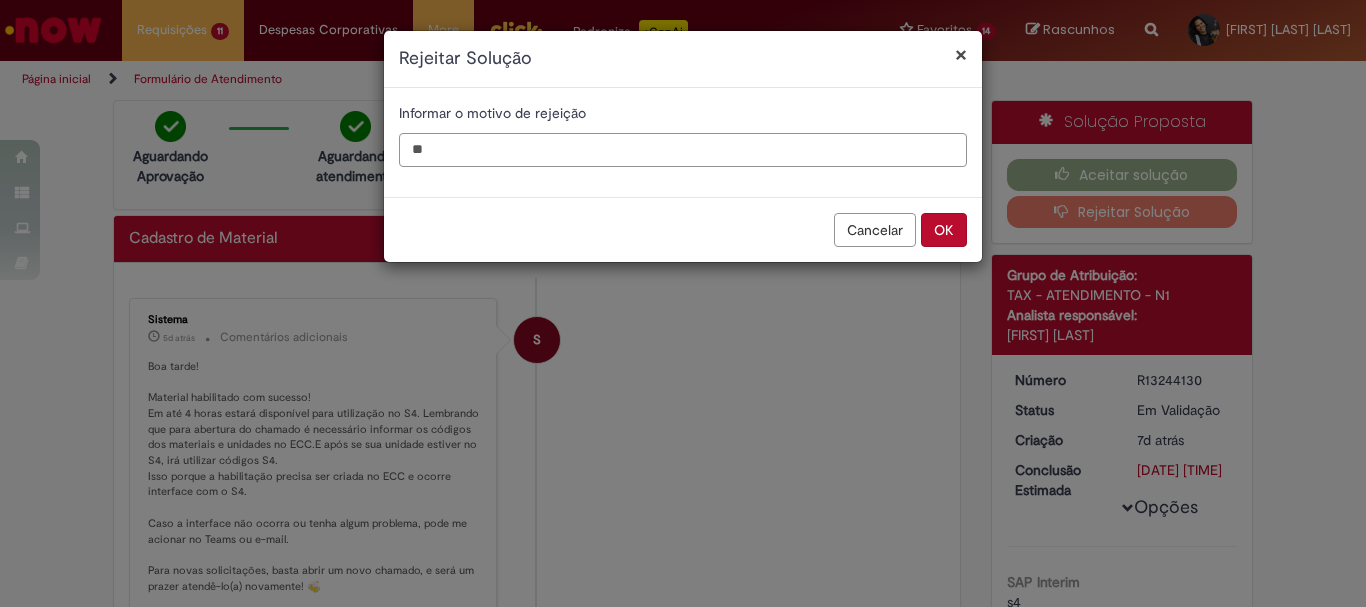 type on "*" 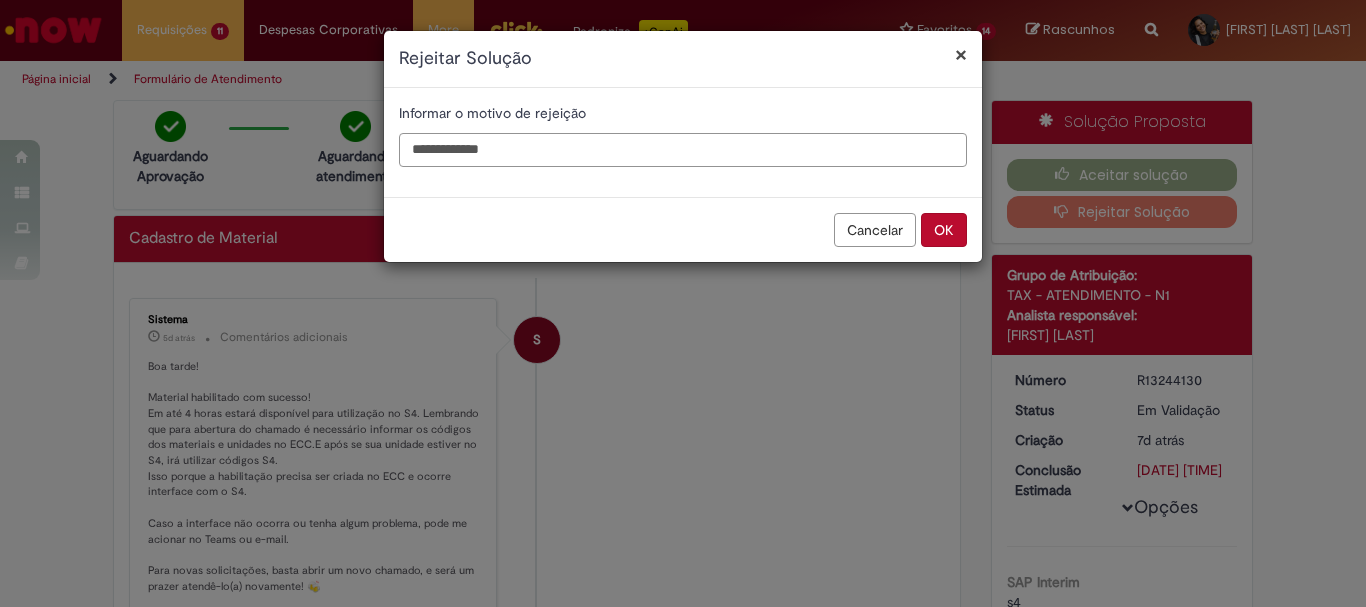 type on "**********" 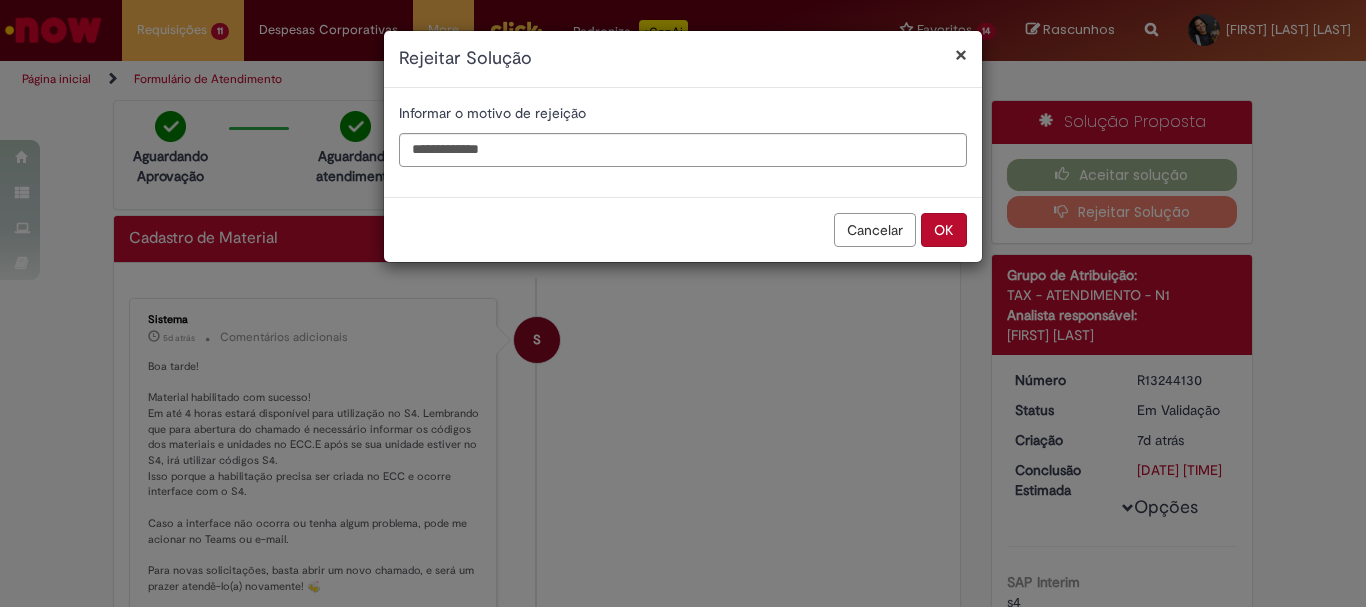 type 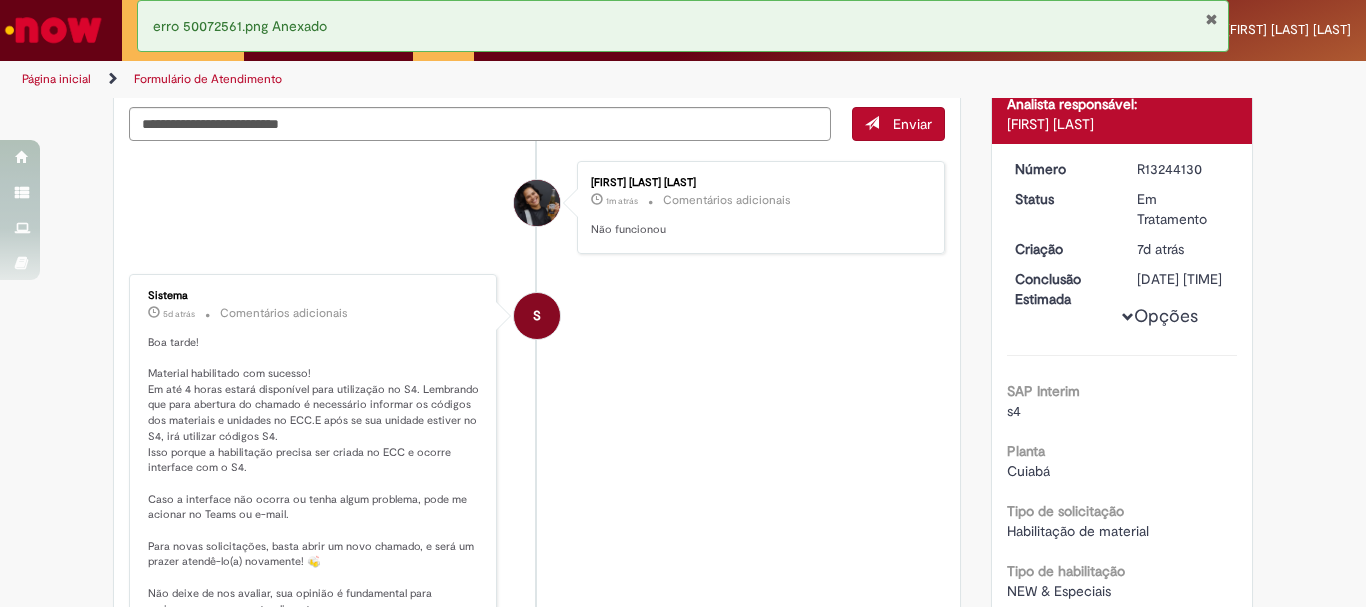 scroll, scrollTop: 0, scrollLeft: 0, axis: both 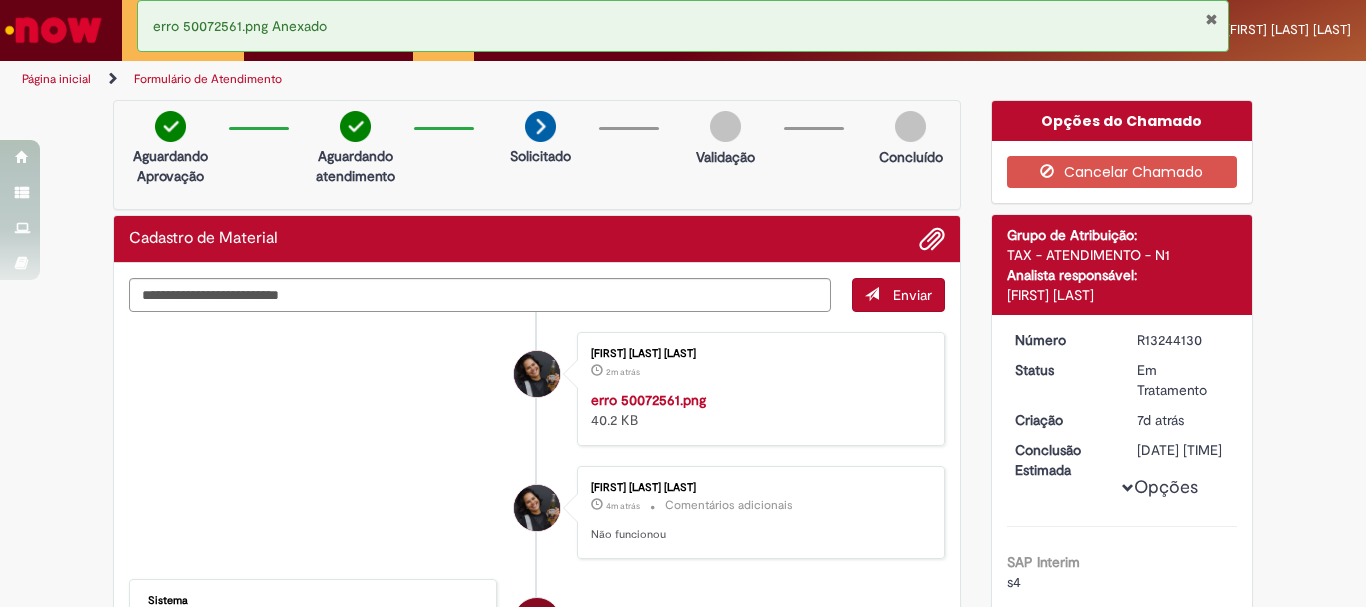click on "Página inicial
Formulário de Atendimento" at bounding box center (455, 79) 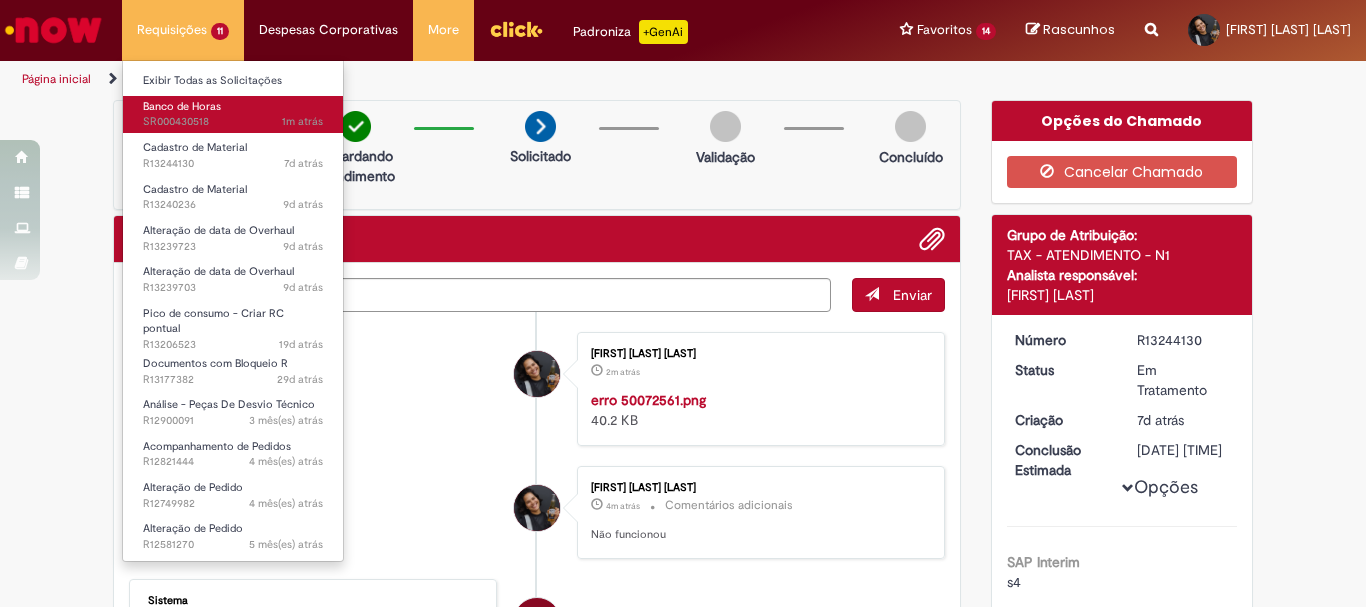 click on "1m atrás 1m atrás  SR000430518" at bounding box center [233, 122] 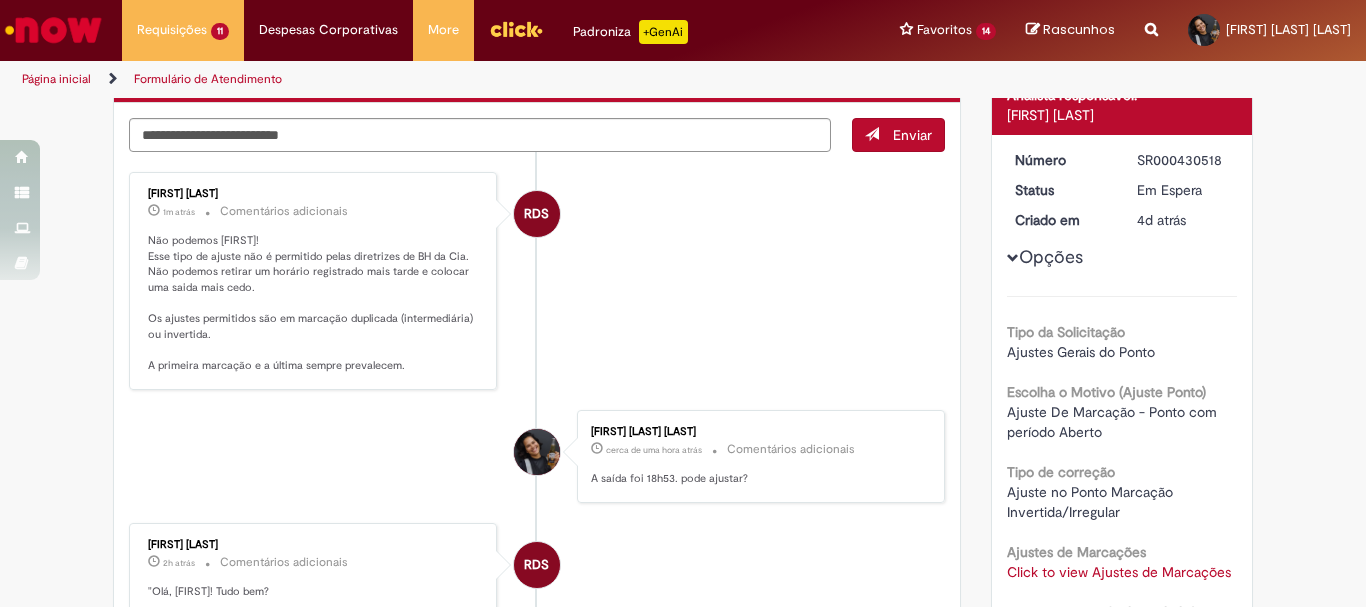 scroll, scrollTop: 100, scrollLeft: 0, axis: vertical 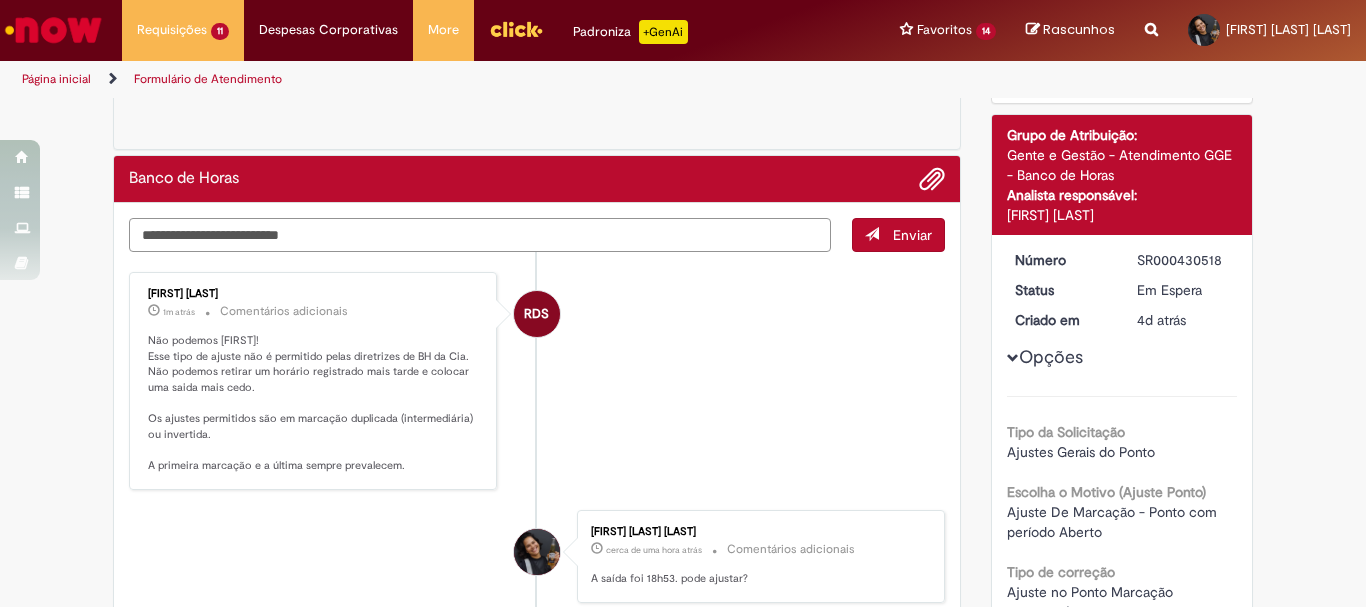 click at bounding box center [480, 235] 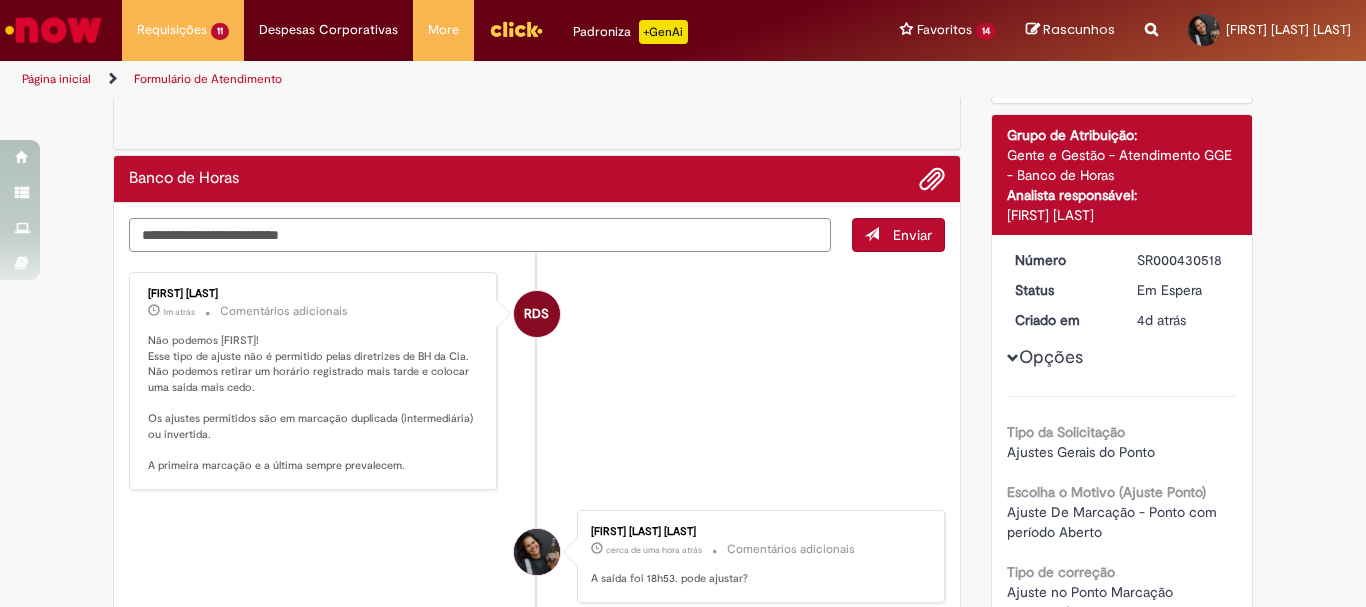 click at bounding box center (480, 235) 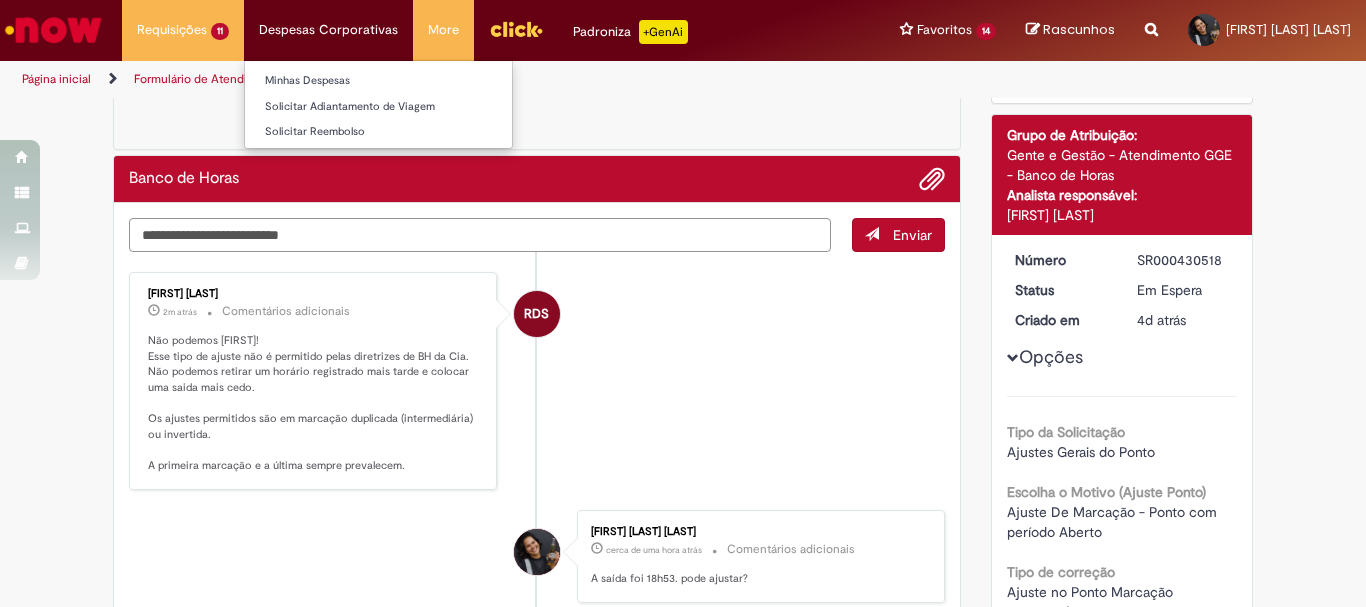 scroll, scrollTop: 0, scrollLeft: 0, axis: both 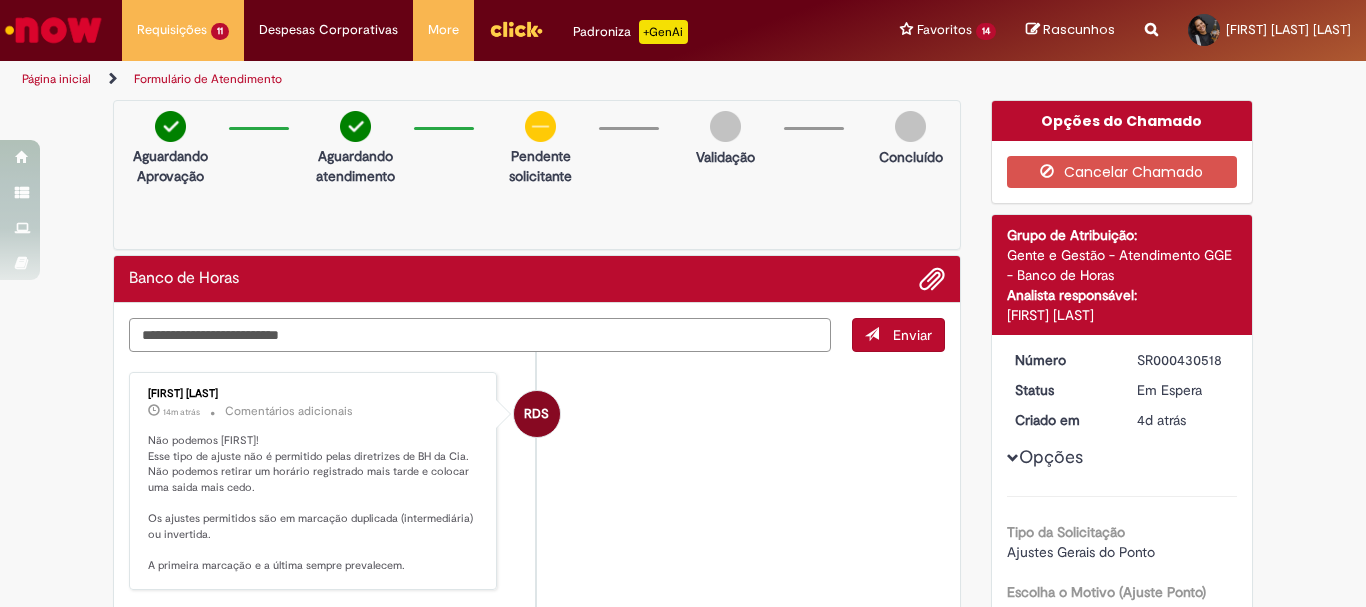 click at bounding box center [480, 335] 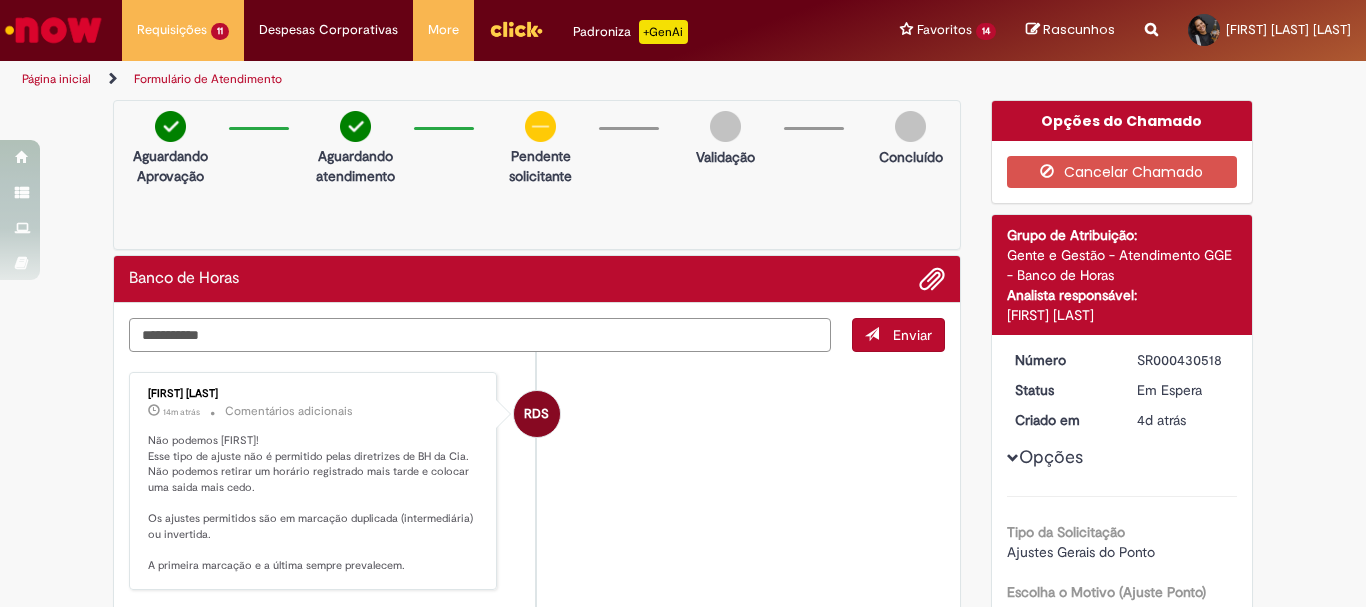 type on "**********" 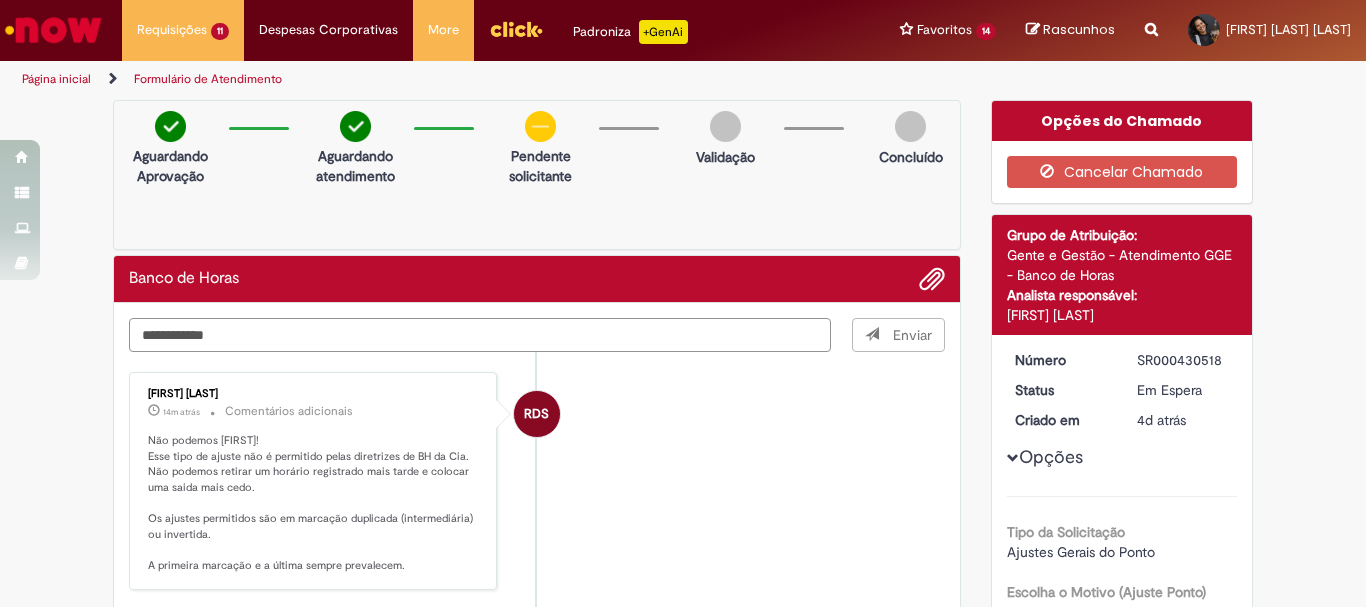 type 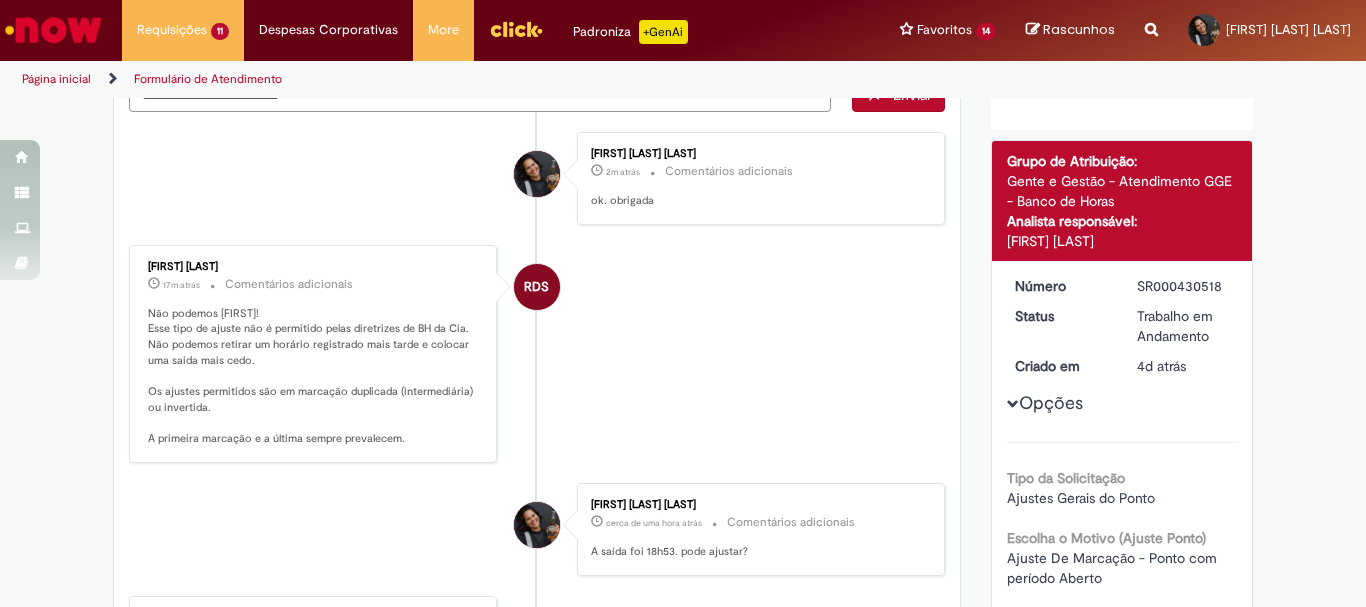 scroll, scrollTop: 0, scrollLeft: 0, axis: both 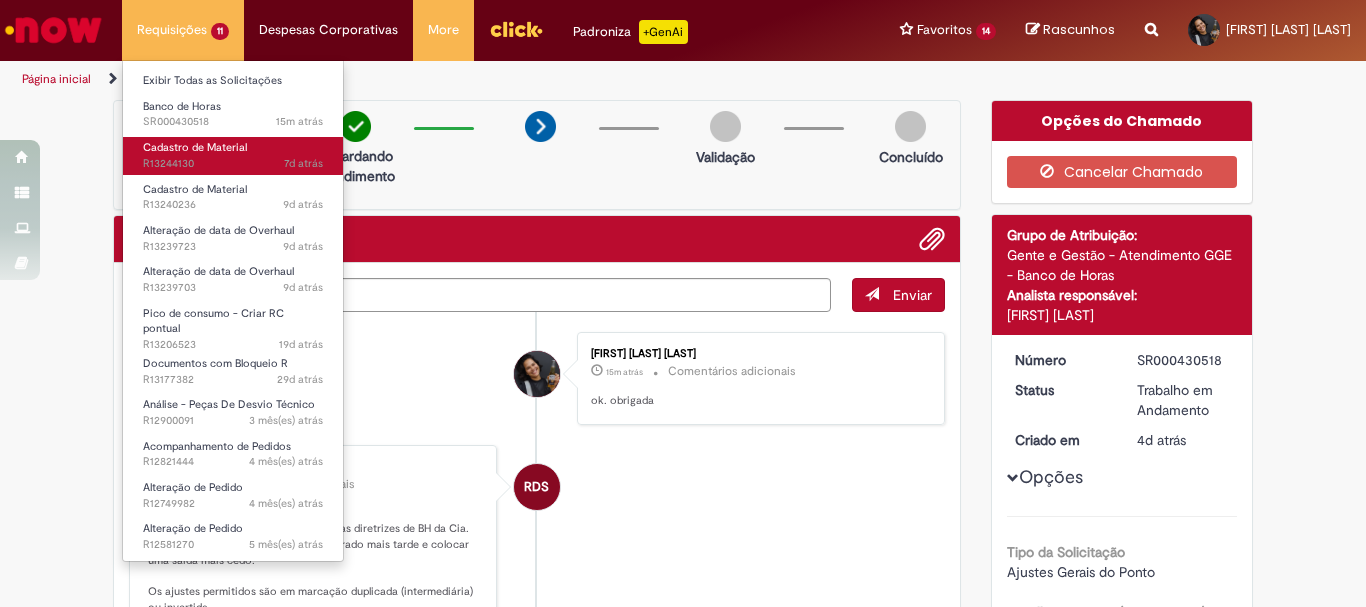 click on "Cadastro de Material
7d atrás 7 dias atrás  R13244130" at bounding box center [233, 155] 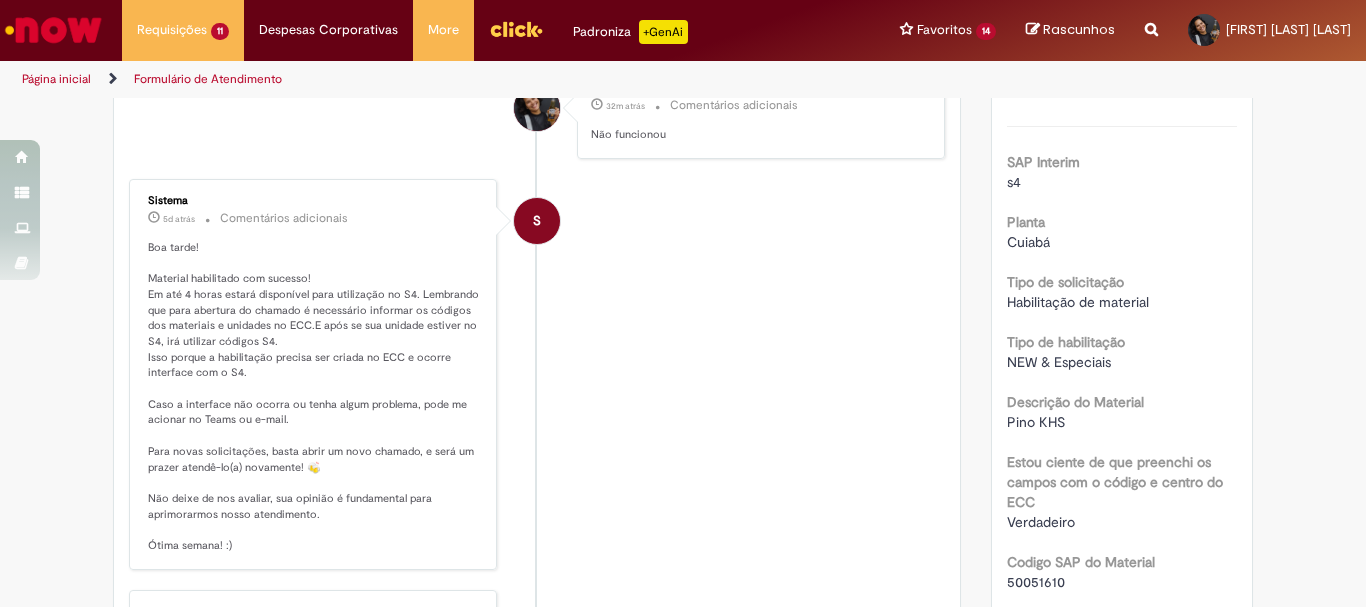 scroll, scrollTop: 0, scrollLeft: 0, axis: both 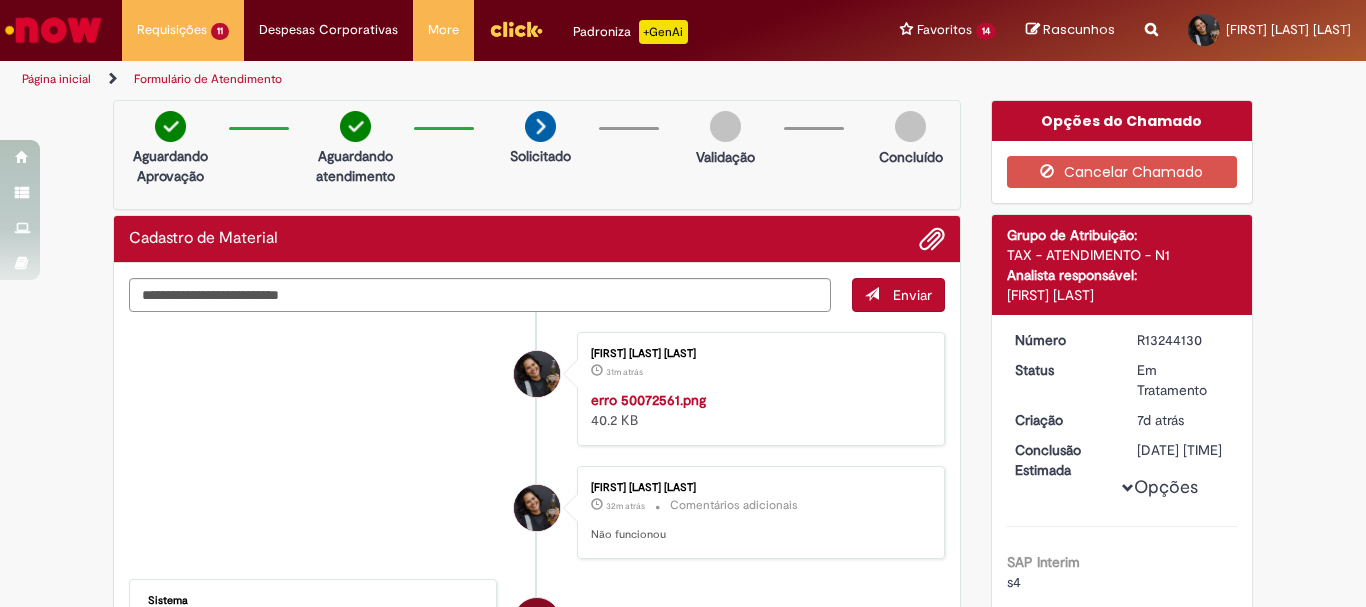 click at bounding box center (53, 30) 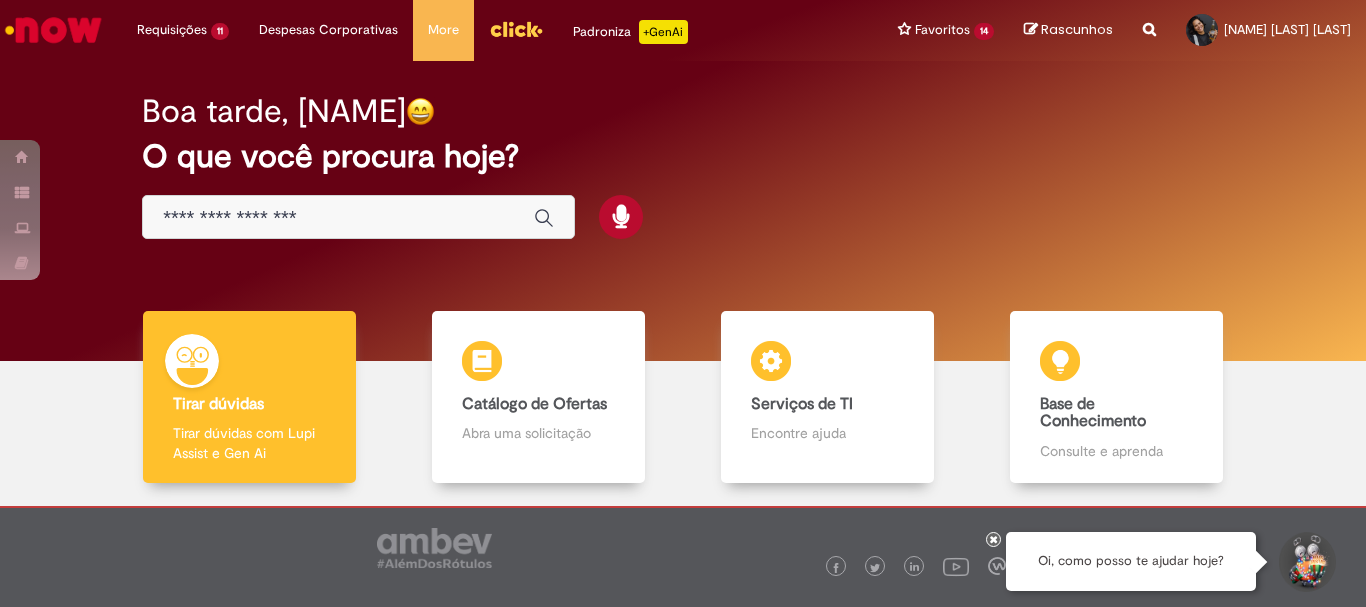 scroll, scrollTop: 0, scrollLeft: 0, axis: both 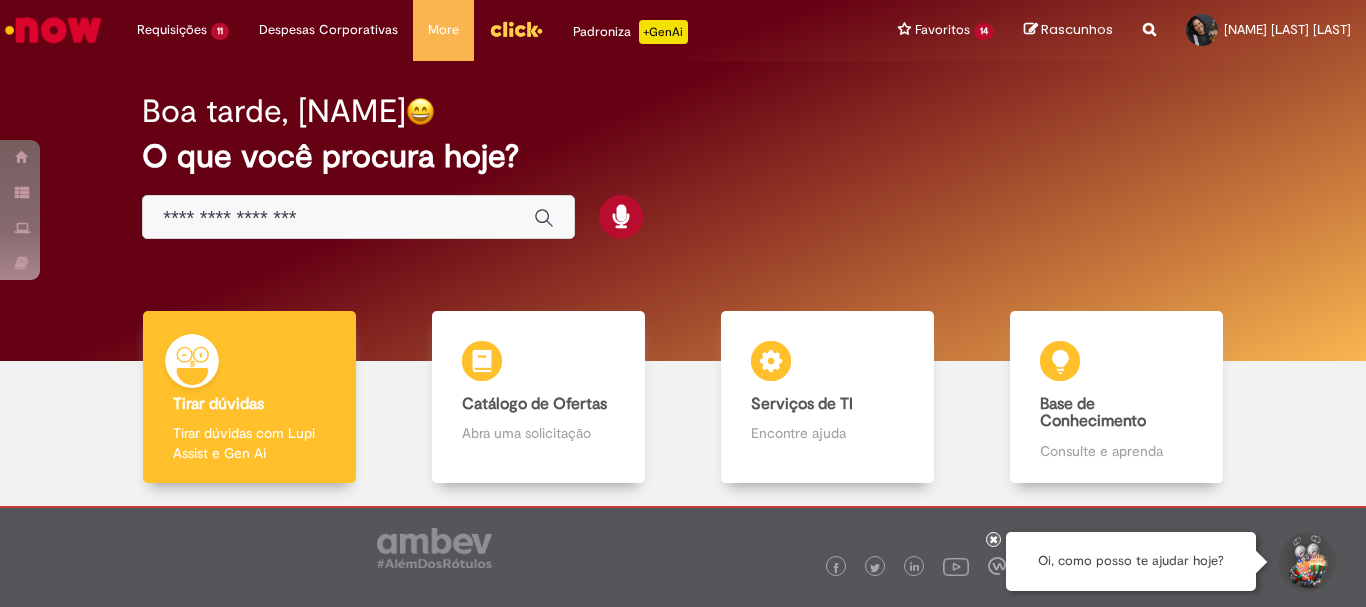 click on "Boa tarde, Francielly
O que você procura hoje?" at bounding box center [683, 167] 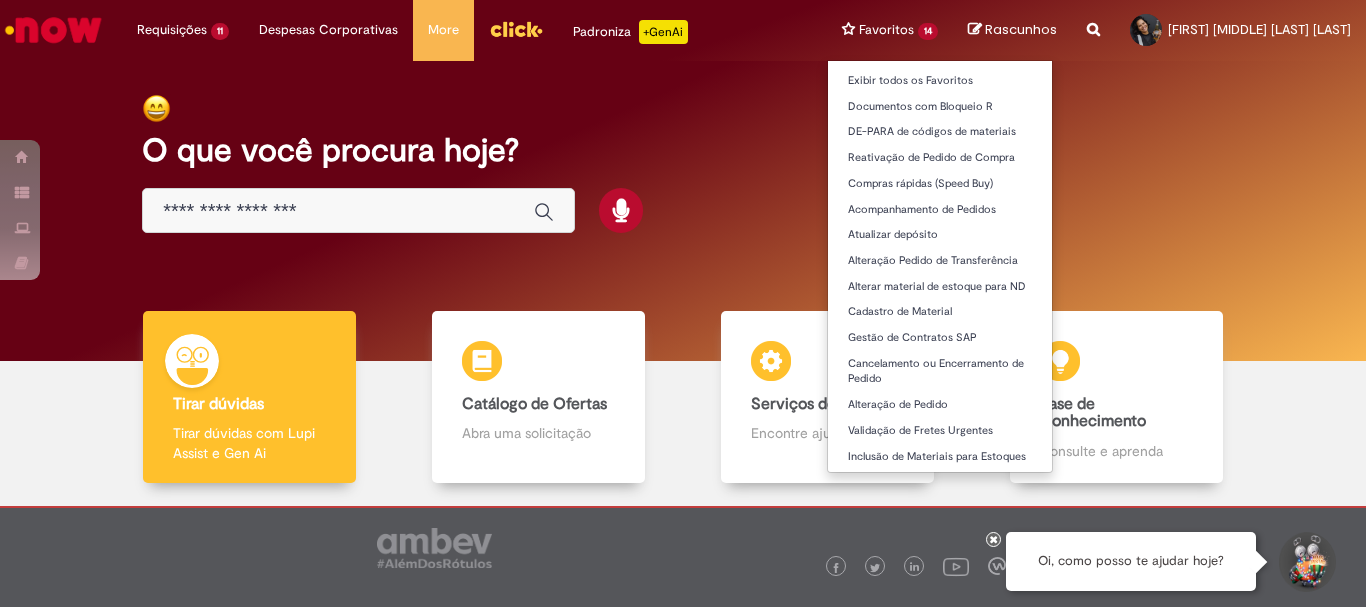 scroll, scrollTop: 0, scrollLeft: 0, axis: both 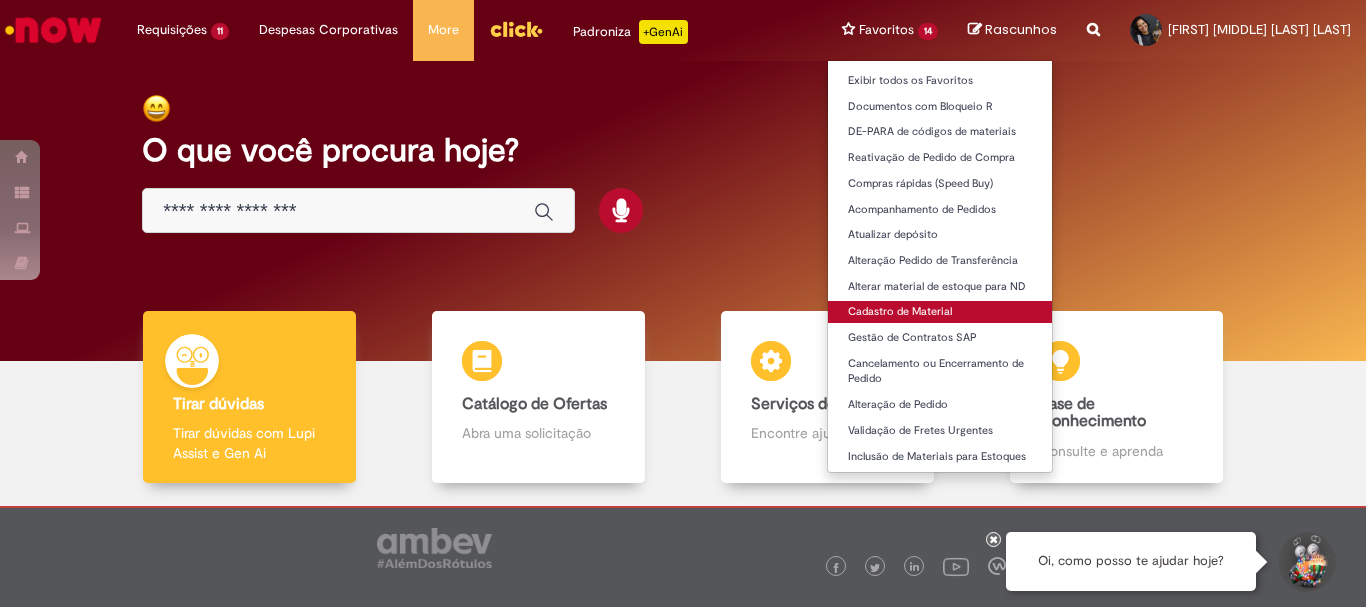 click on "Cadastro de Material" at bounding box center [940, 312] 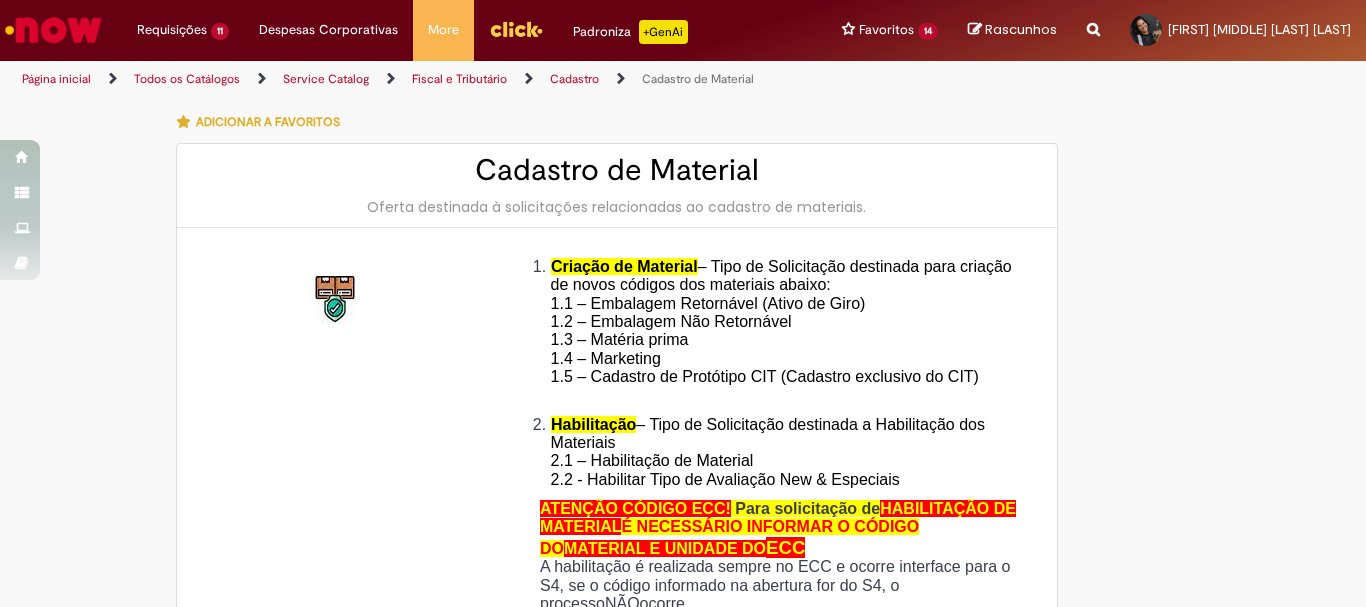 type on "********" 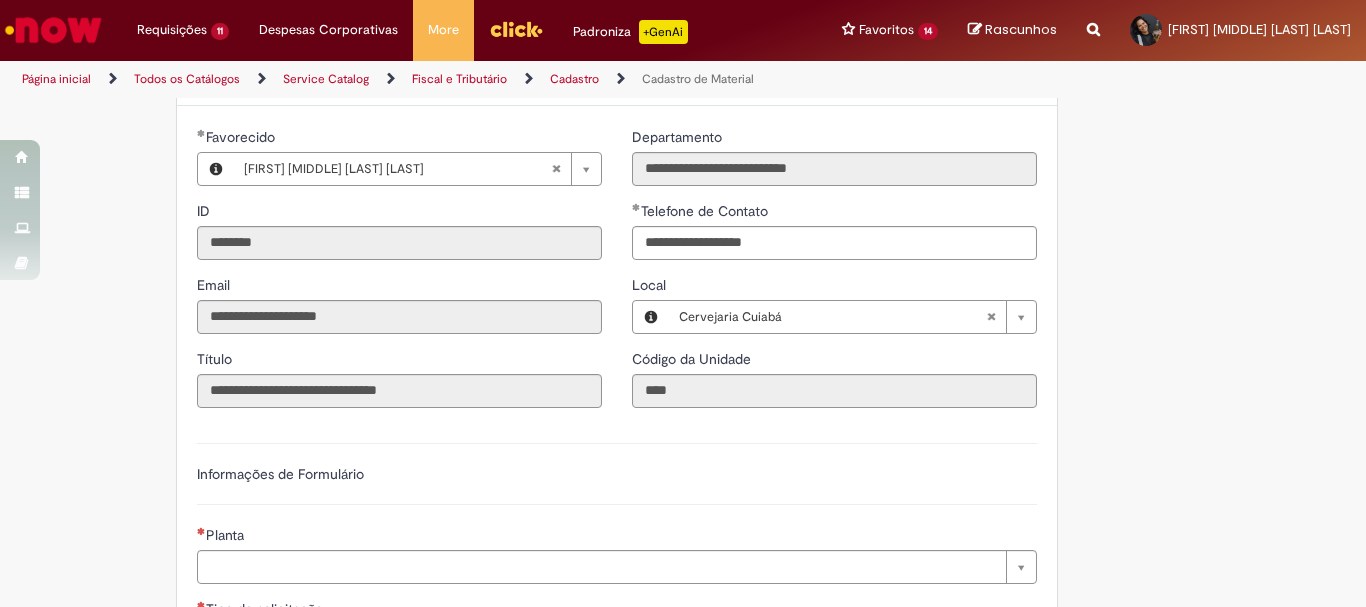 scroll, scrollTop: 1100, scrollLeft: 0, axis: vertical 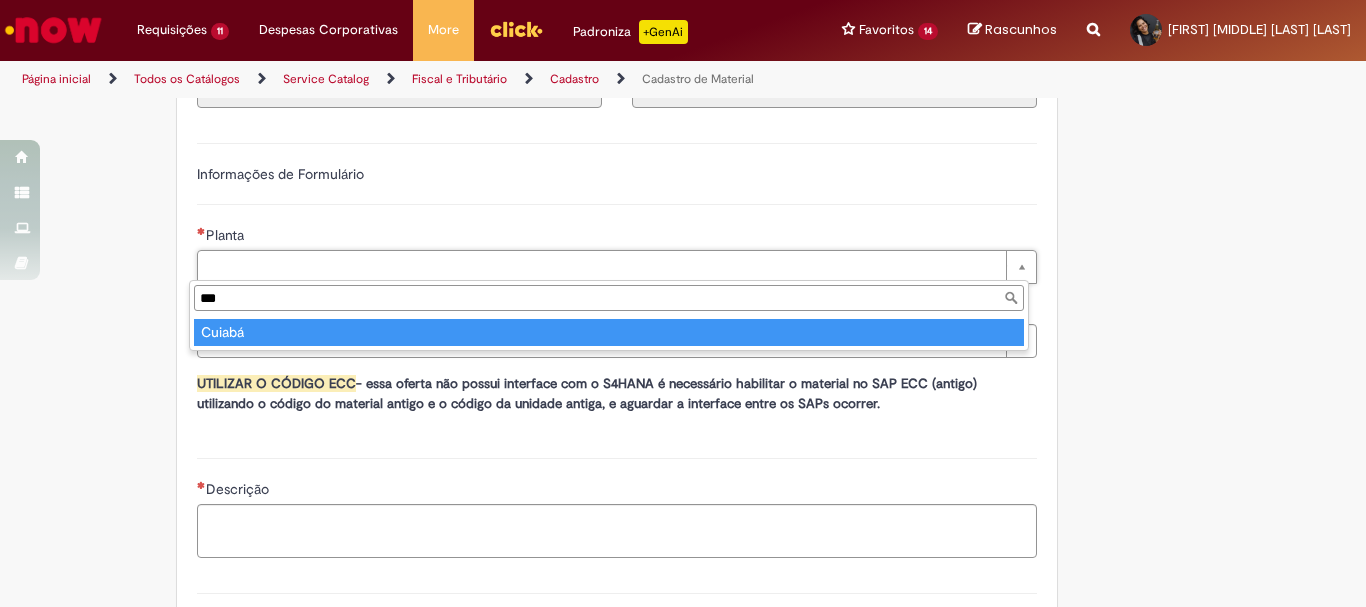 type on "***" 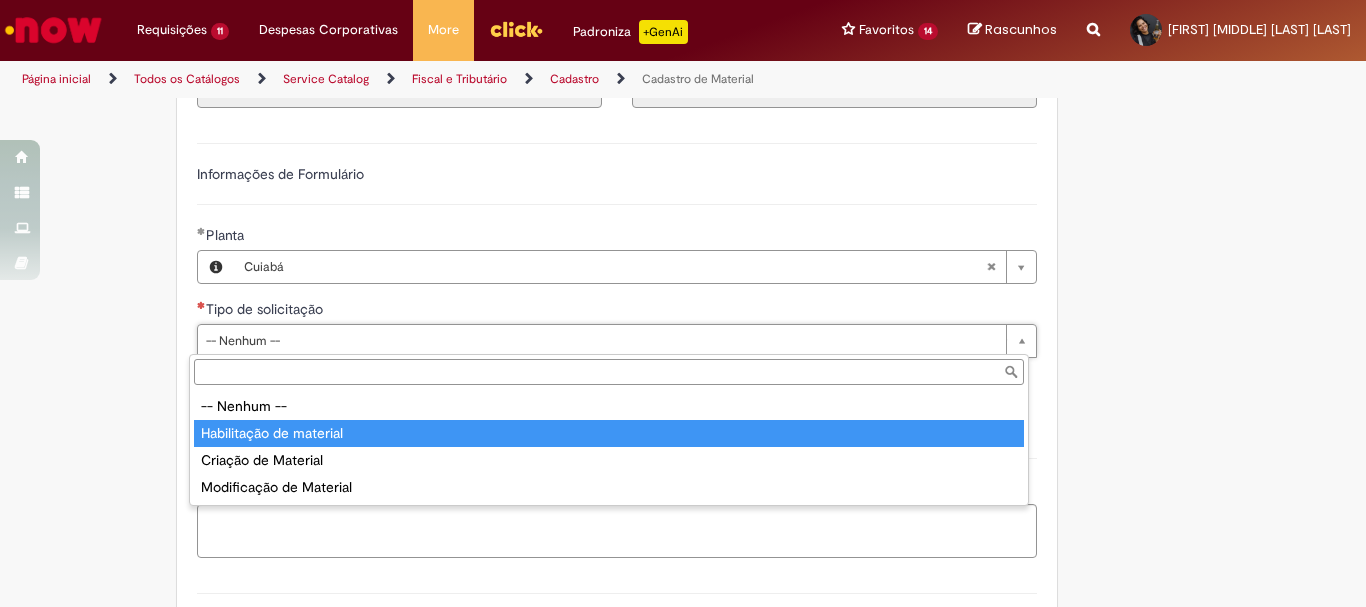 type on "**********" 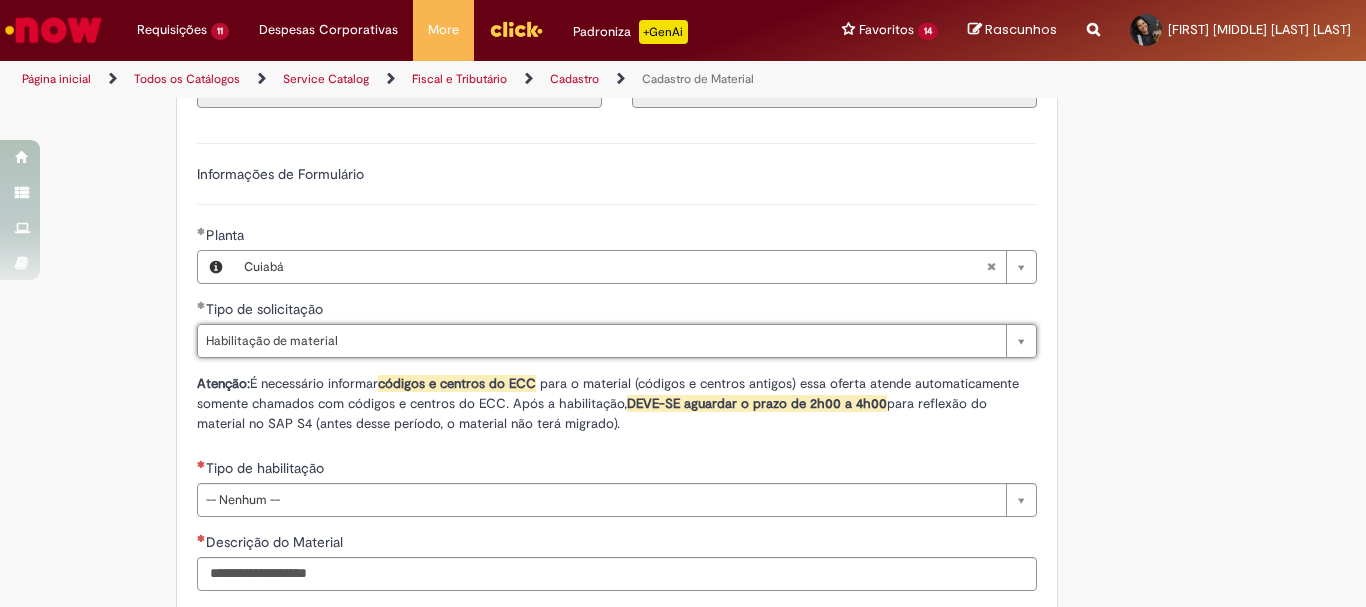 click on "**********" at bounding box center [617, 387] 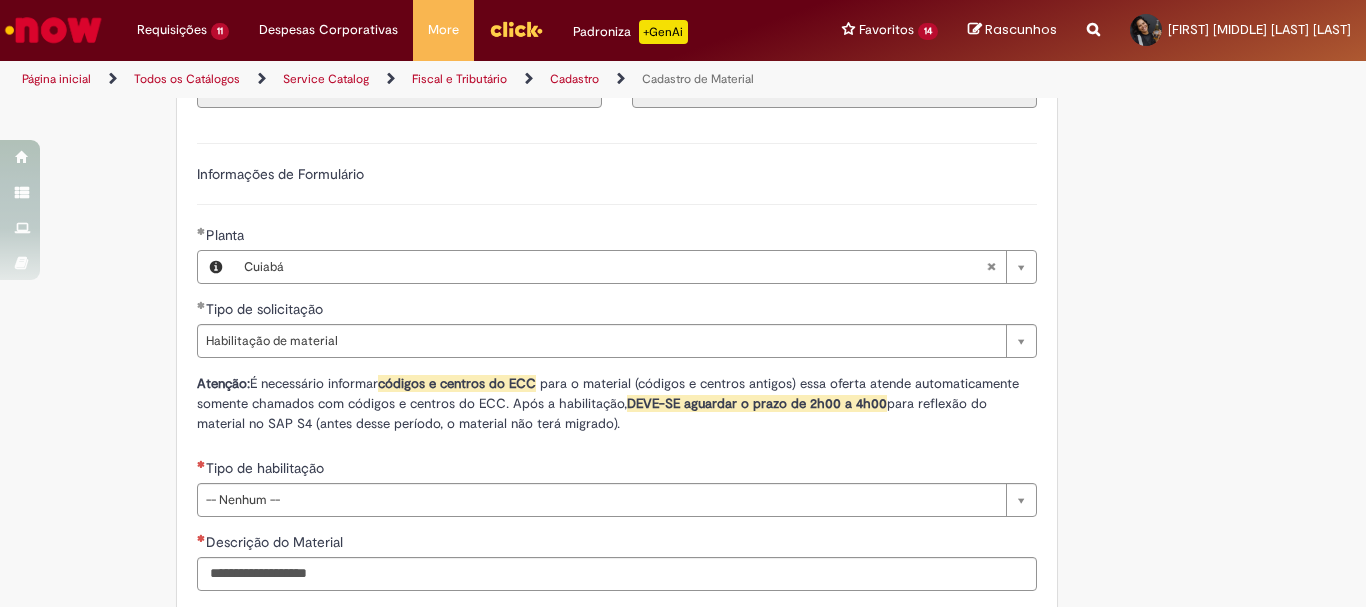 click on "**********" at bounding box center (617, 387) 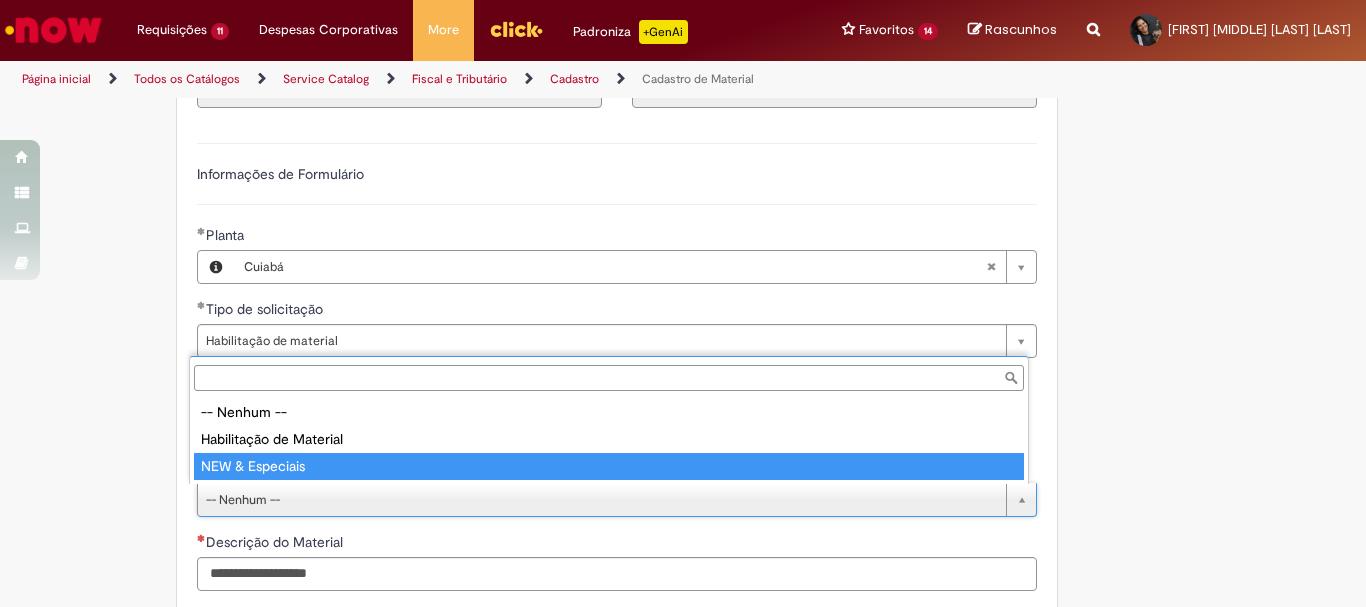 type on "**********" 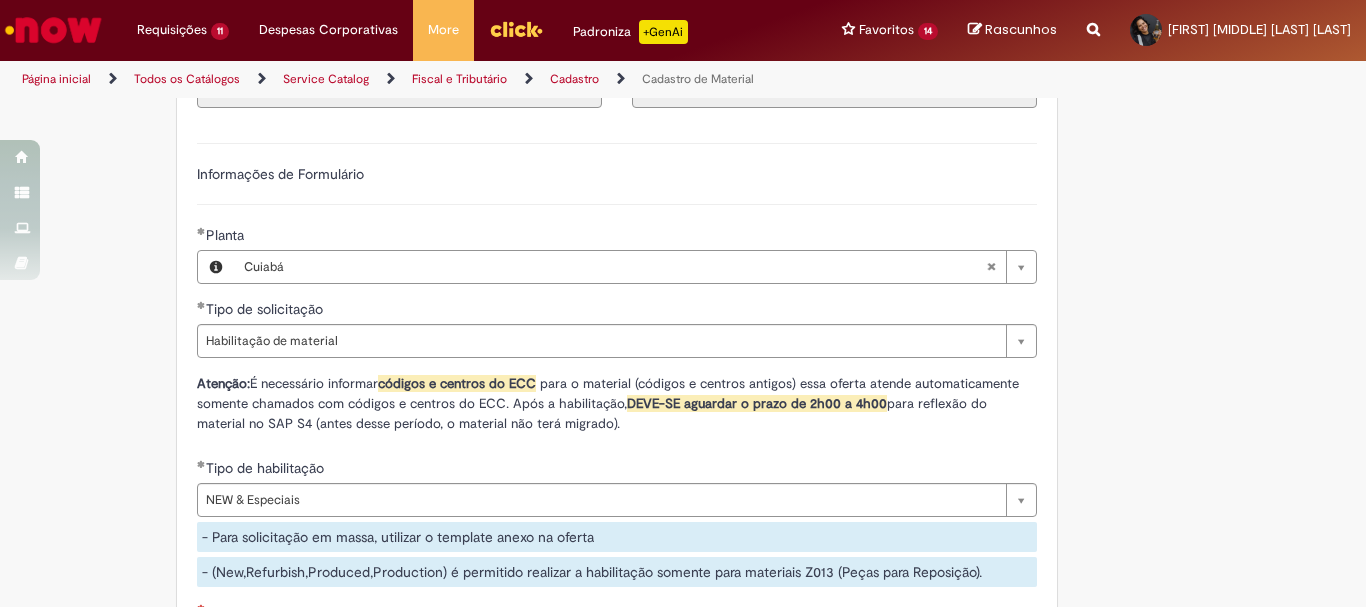 click on "Tire dúvidas com LupiAssist    +GenAI
Oi! Eu sou LupiAssist, uma Inteligência Artificial Generativa em constante aprendizado   Meu conteúdo é monitorado para trazer uma melhor experiência
Dúvidas comuns:
Só mais um instante, estou consultando nossas bases de conhecimento  e escrevendo a melhor resposta pra você!
Title
Lorem ipsum dolor sit amet    Fazer uma nova pergunta
Gerei esta resposta utilizando IA Generativa em conjunto com os nossos padrões. Em caso de divergência, os documentos oficiais prevalecerão.
Saiba mais em:
Ou ligue para:
E aí, te ajudei?
Sim, obrigado!" at bounding box center (683, 194) 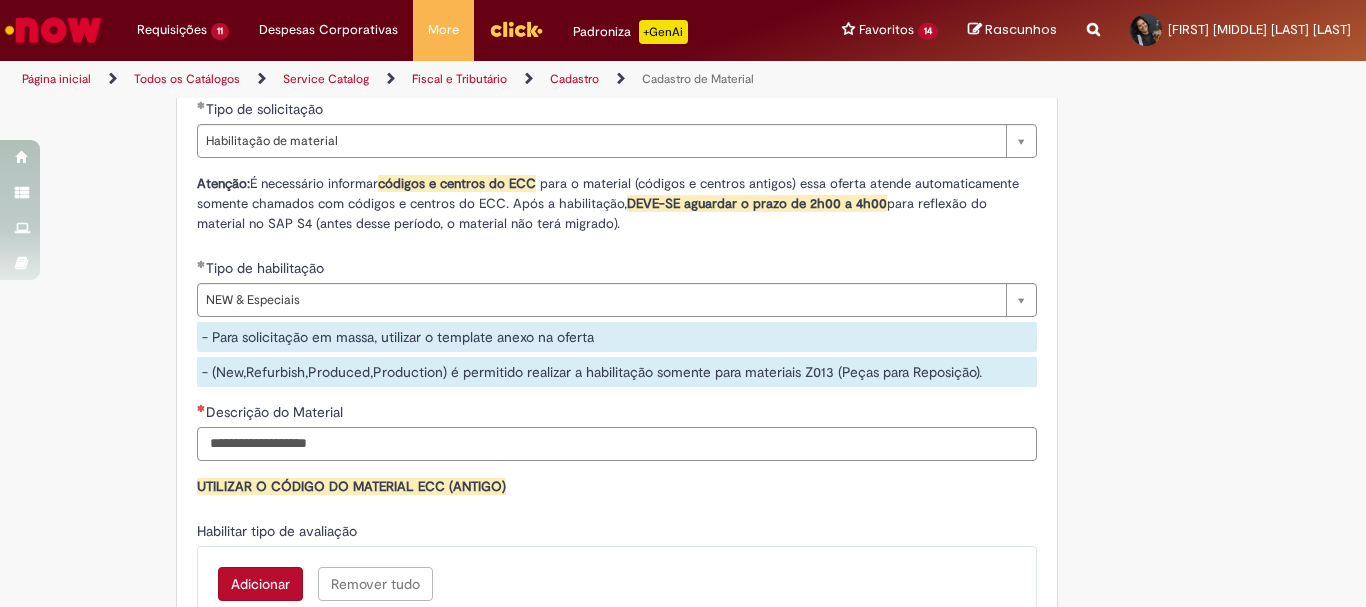 click on "Descrição do Material" at bounding box center [617, 444] 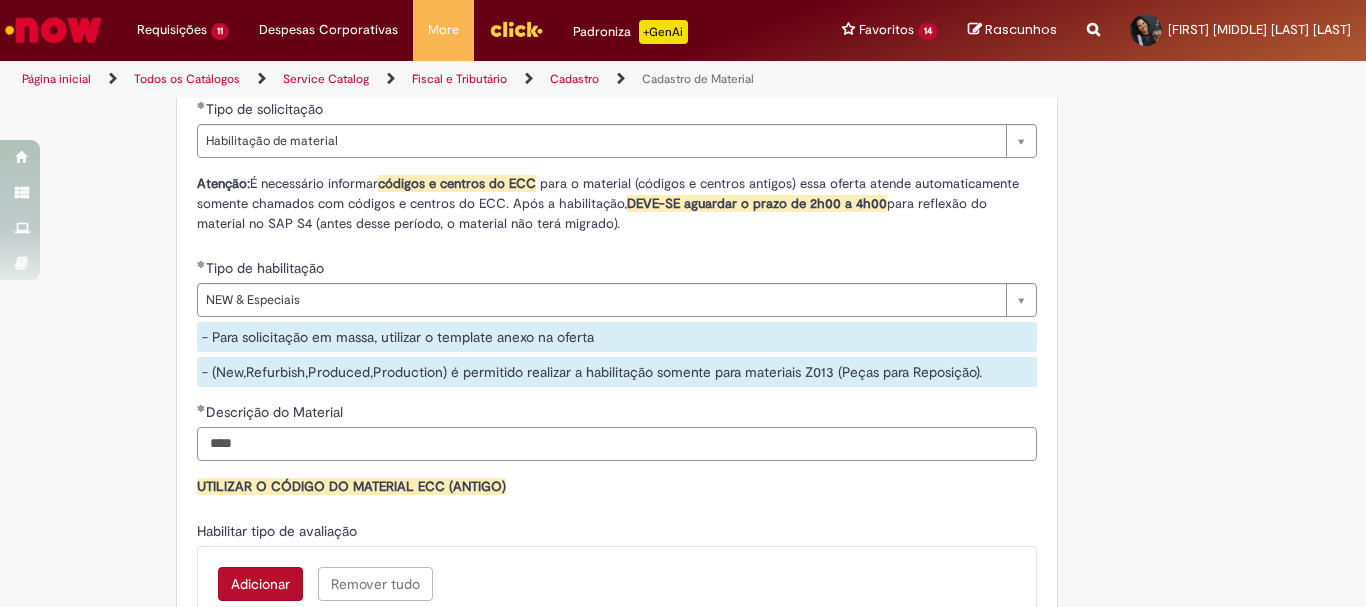 scroll, scrollTop: 1500, scrollLeft: 0, axis: vertical 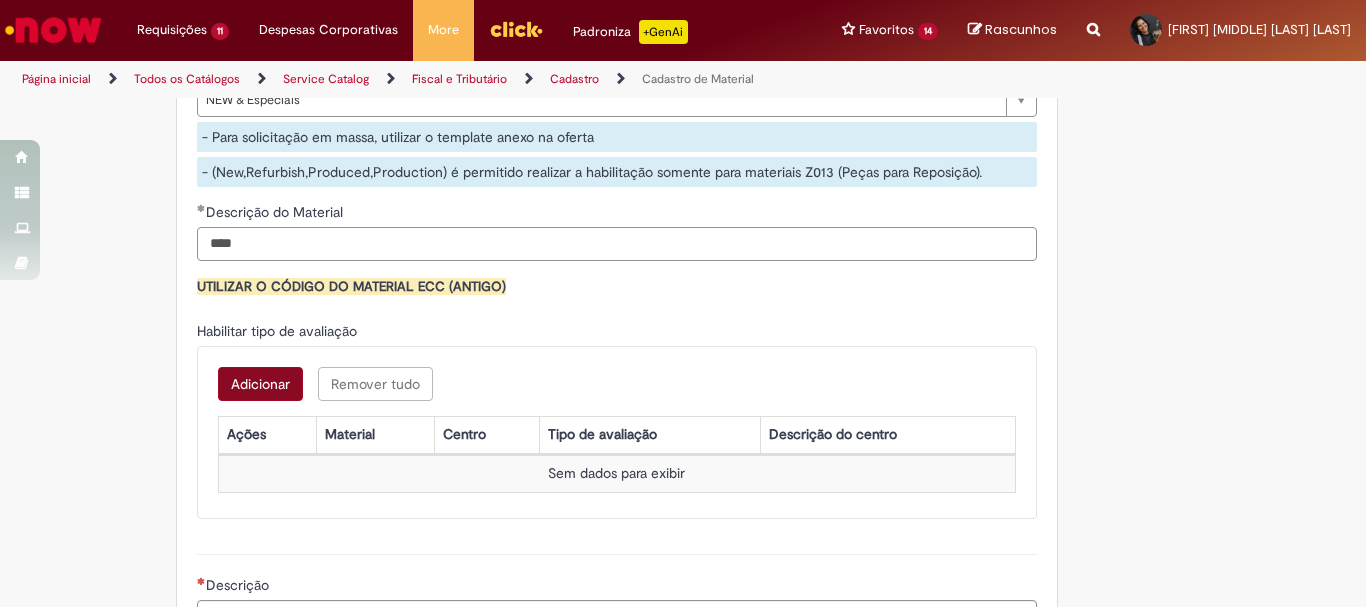 type on "****" 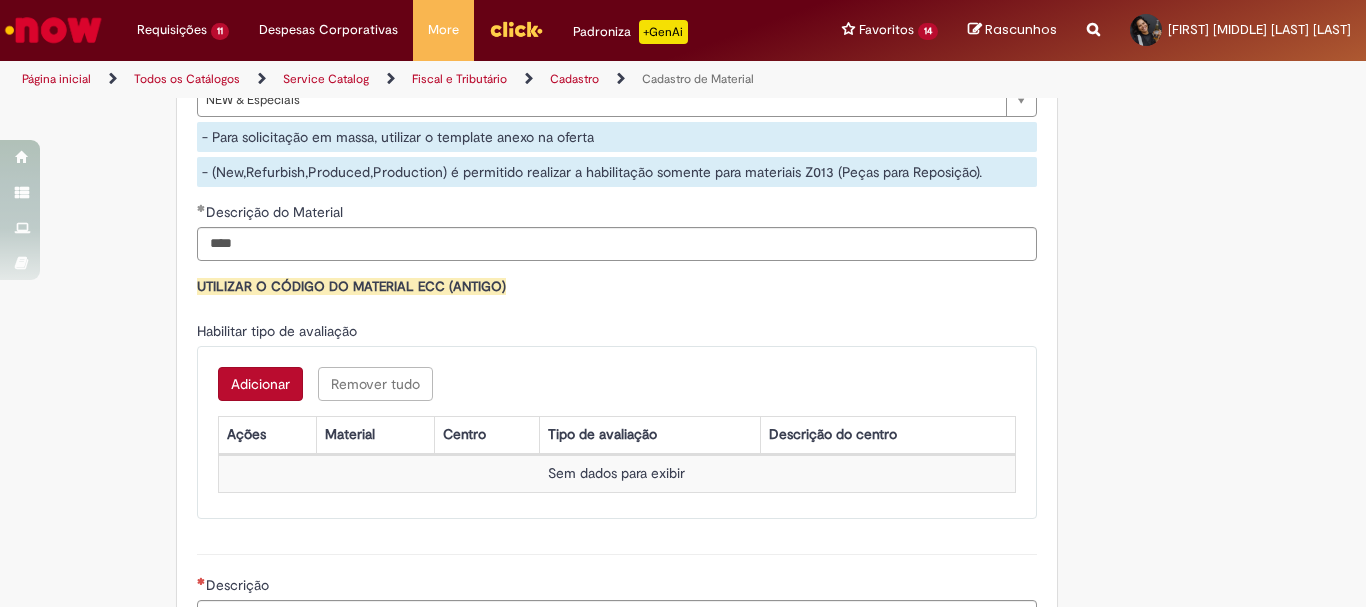 click on "Adicionar" at bounding box center (260, 384) 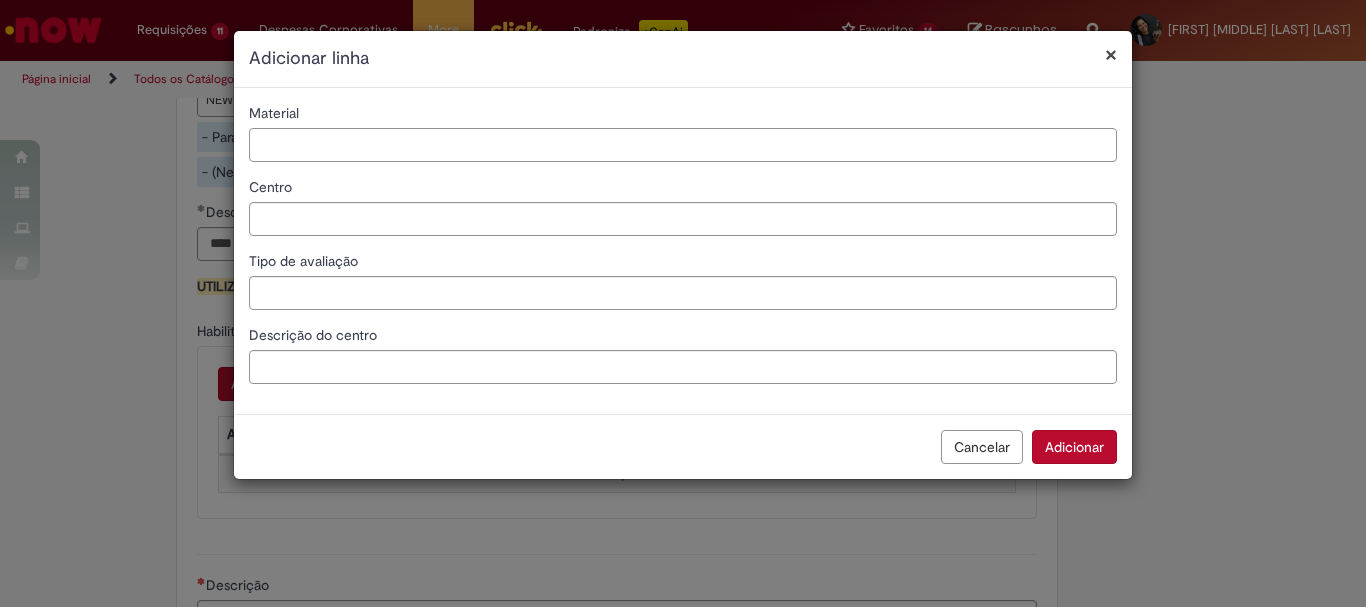 click on "Material" at bounding box center (683, 145) 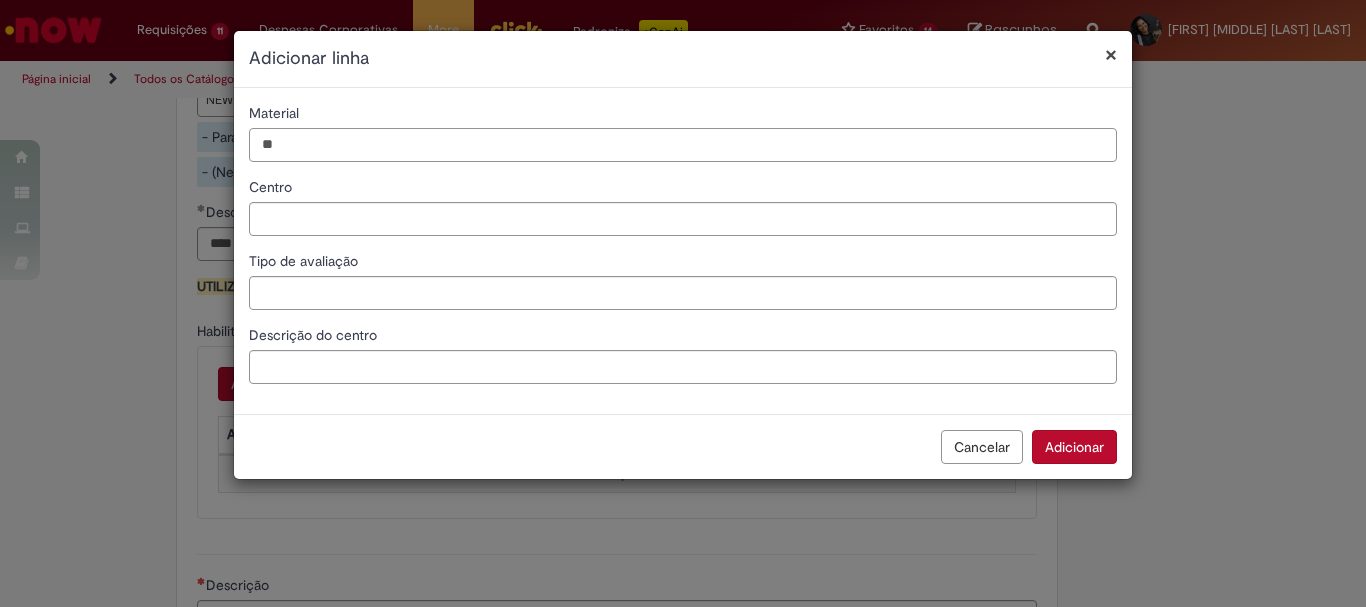type on "*" 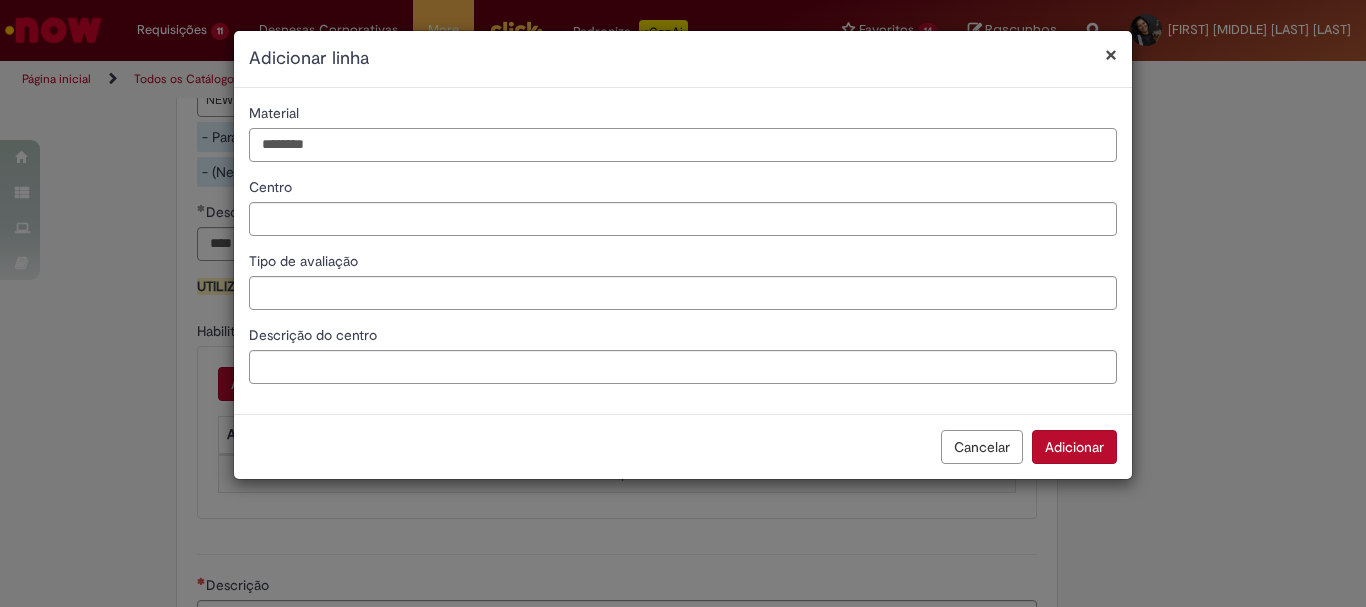 type on "********" 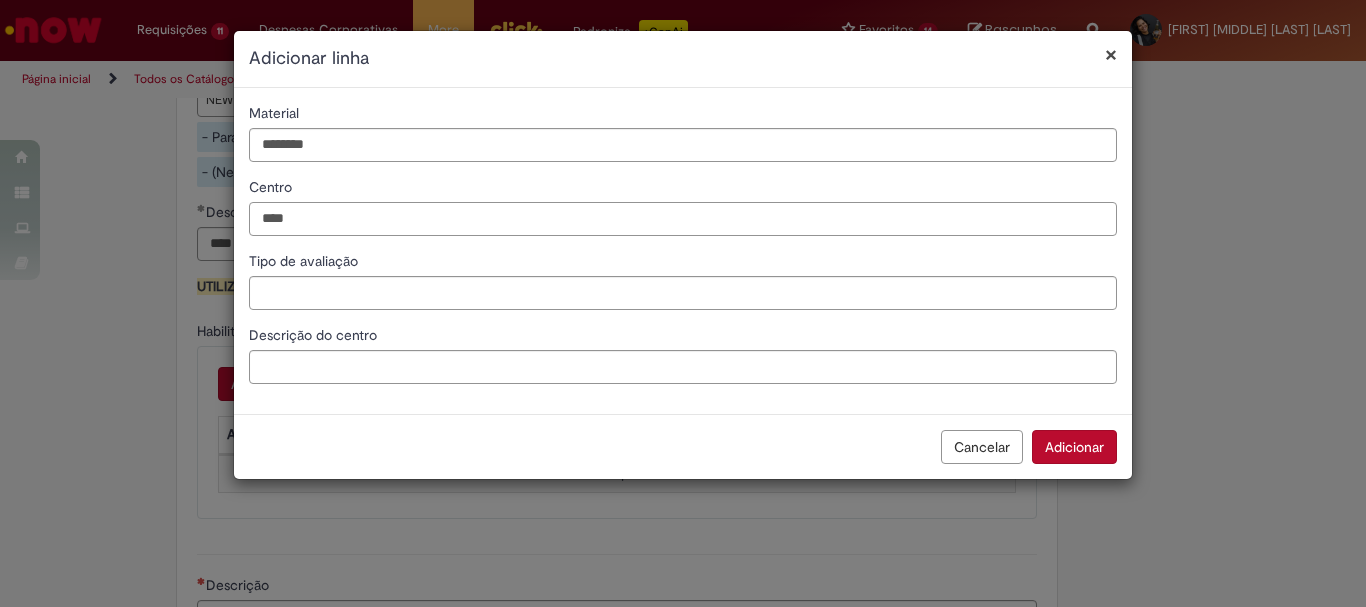 type on "****" 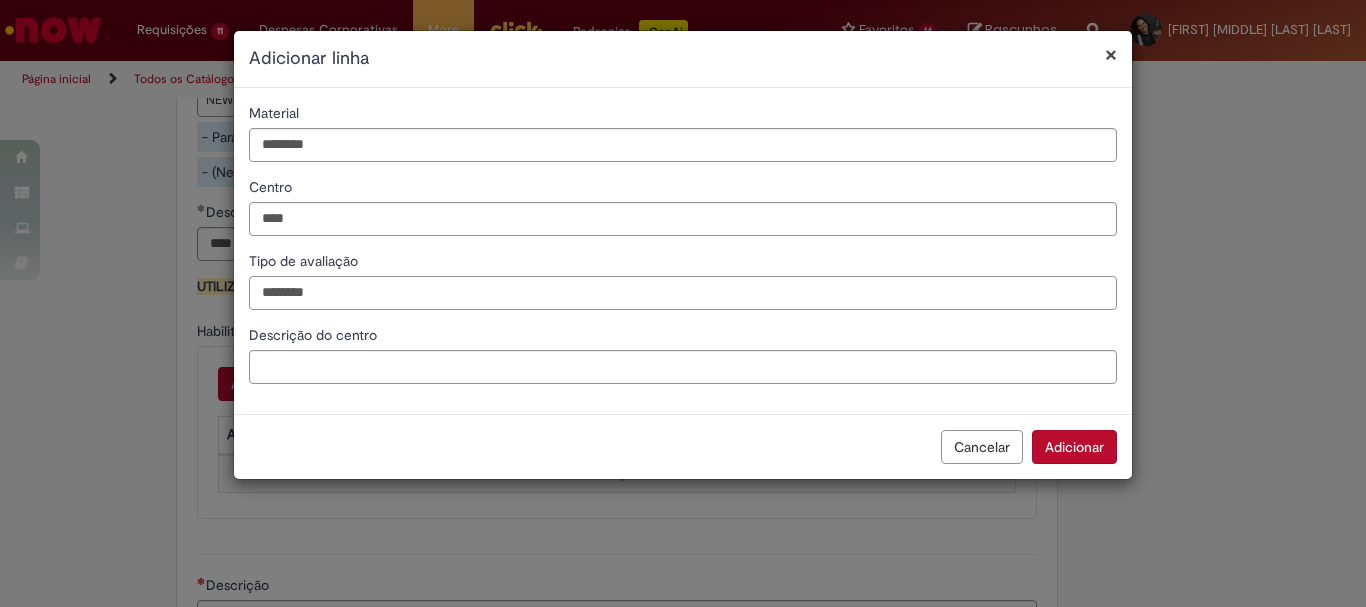 type on "********" 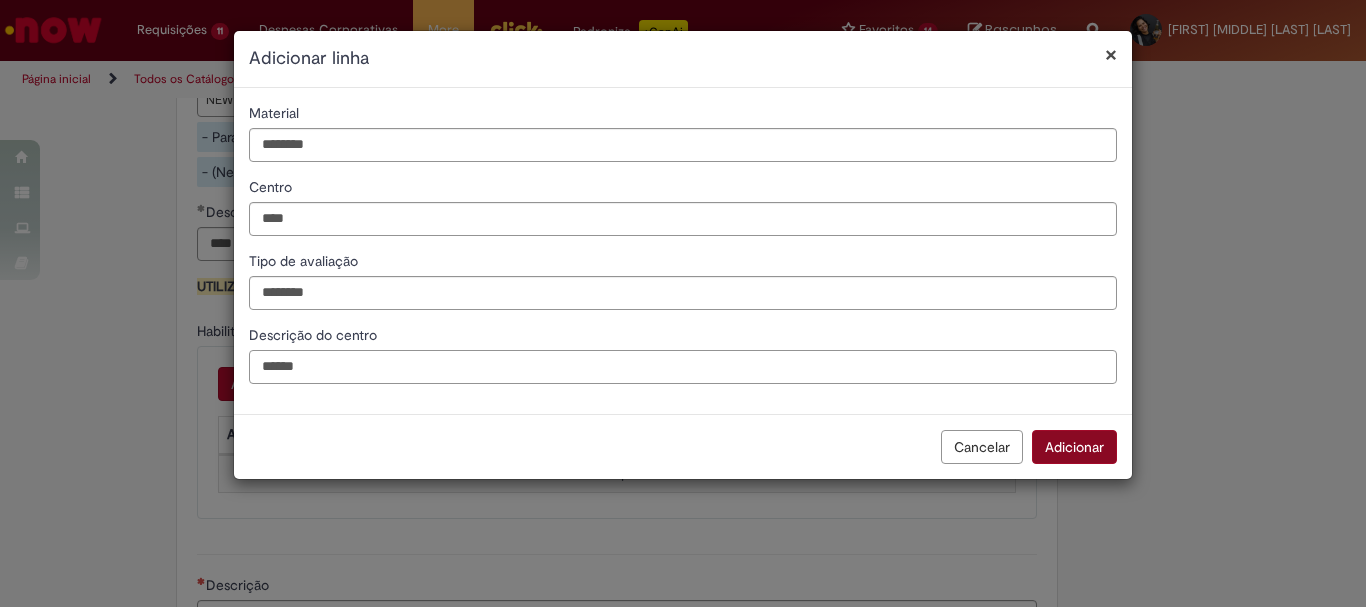 type on "******" 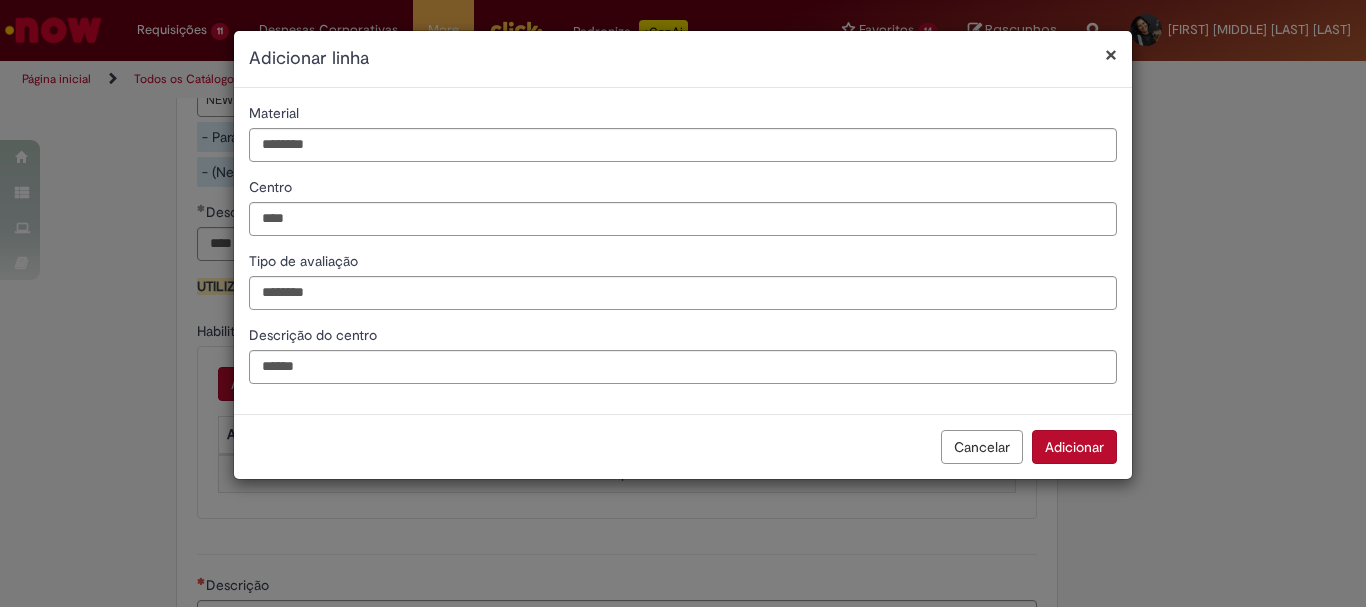 click on "Adicionar" at bounding box center (1074, 447) 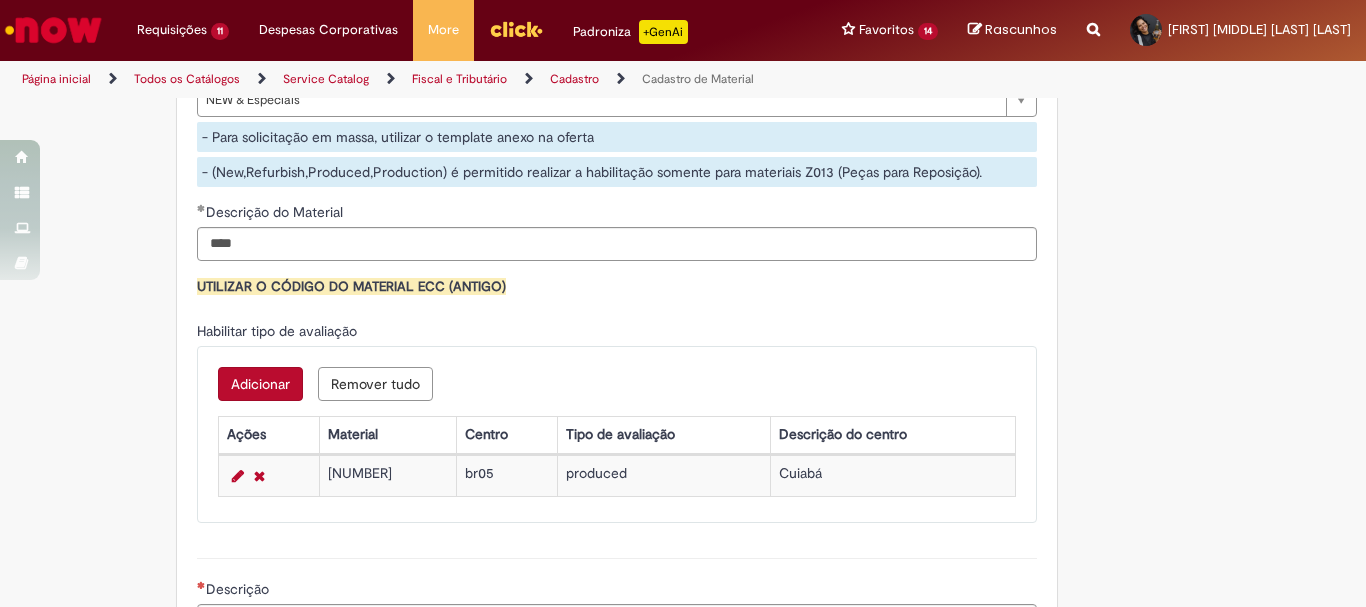click on "Adicionar" at bounding box center (260, 384) 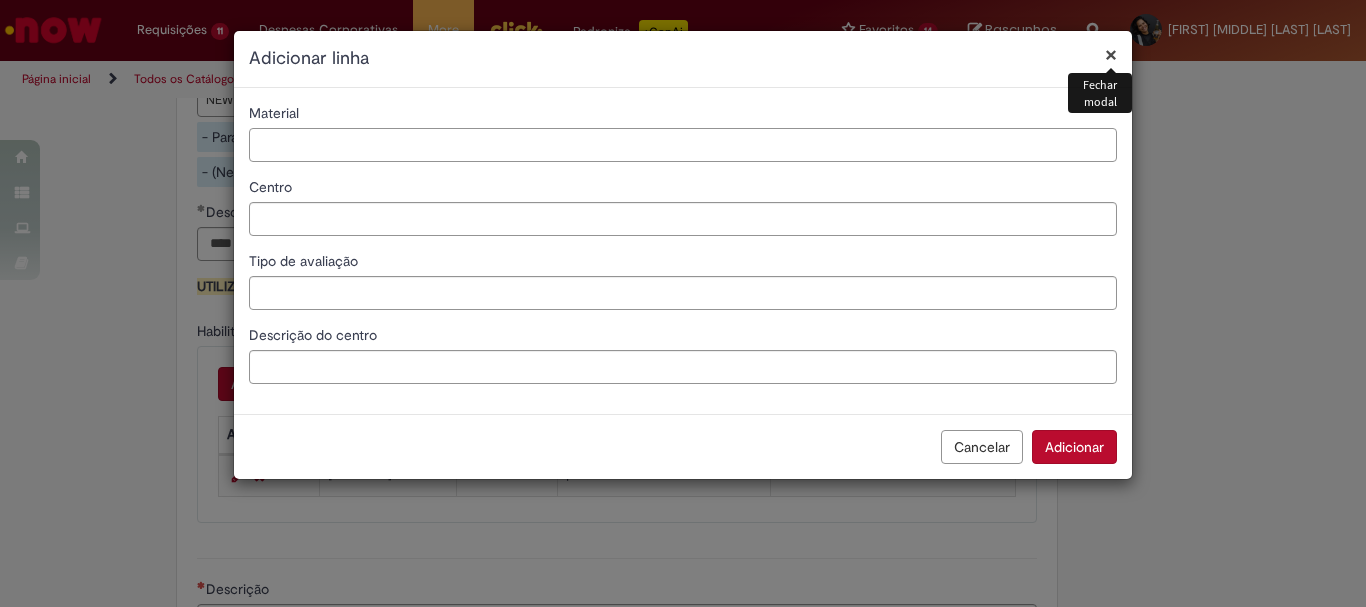 click on "Material" at bounding box center [683, 145] 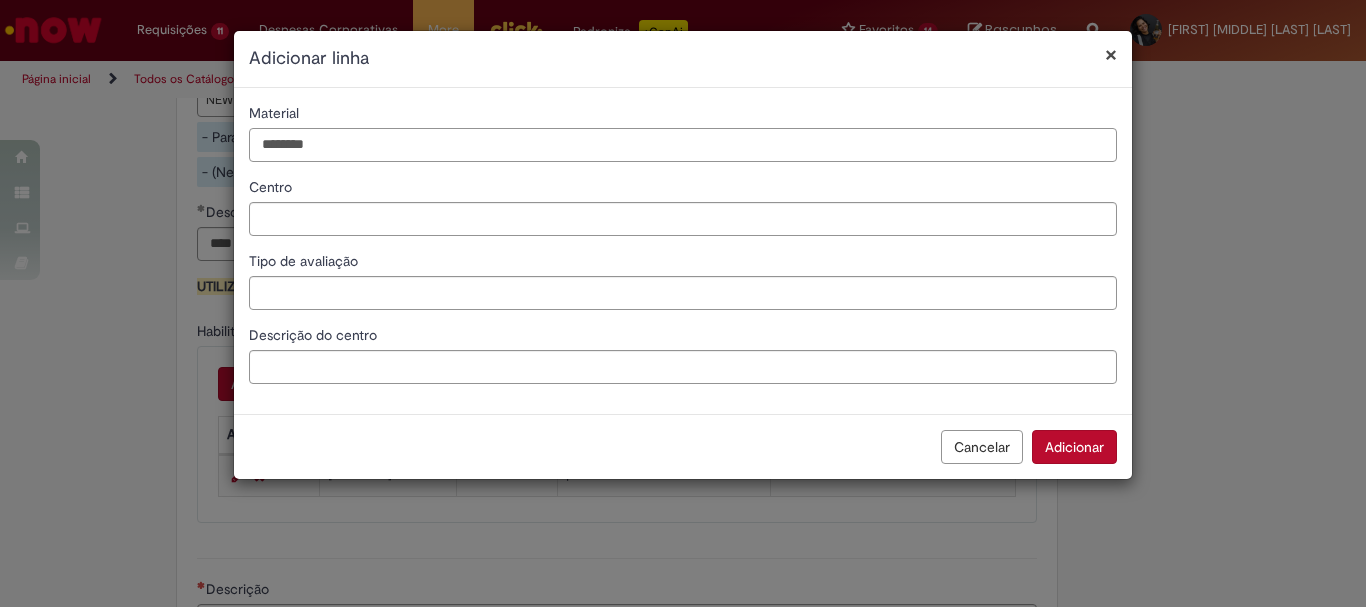 type on "********" 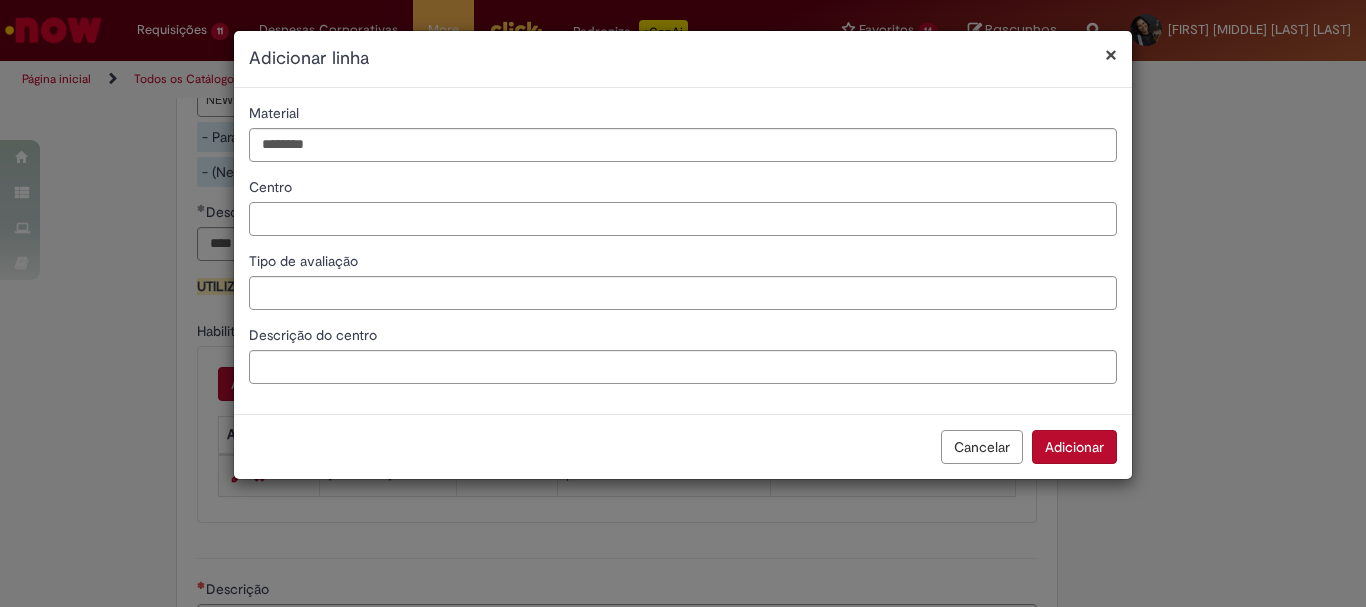 click on "Centro" at bounding box center (683, 219) 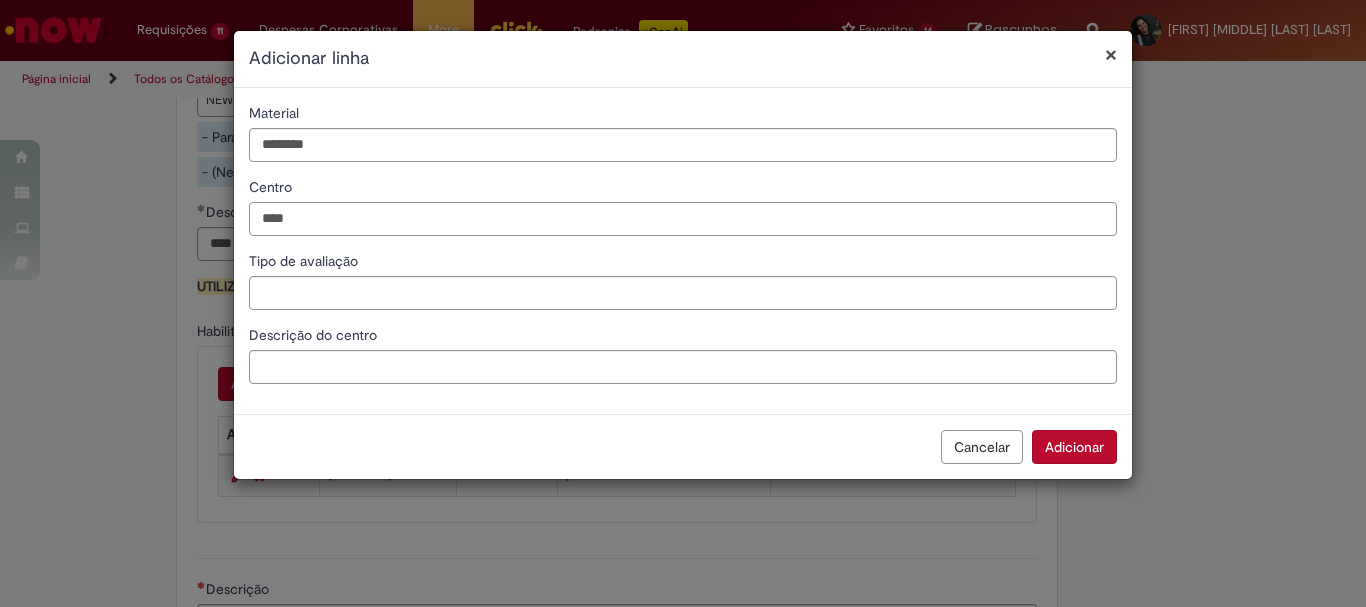 type on "****" 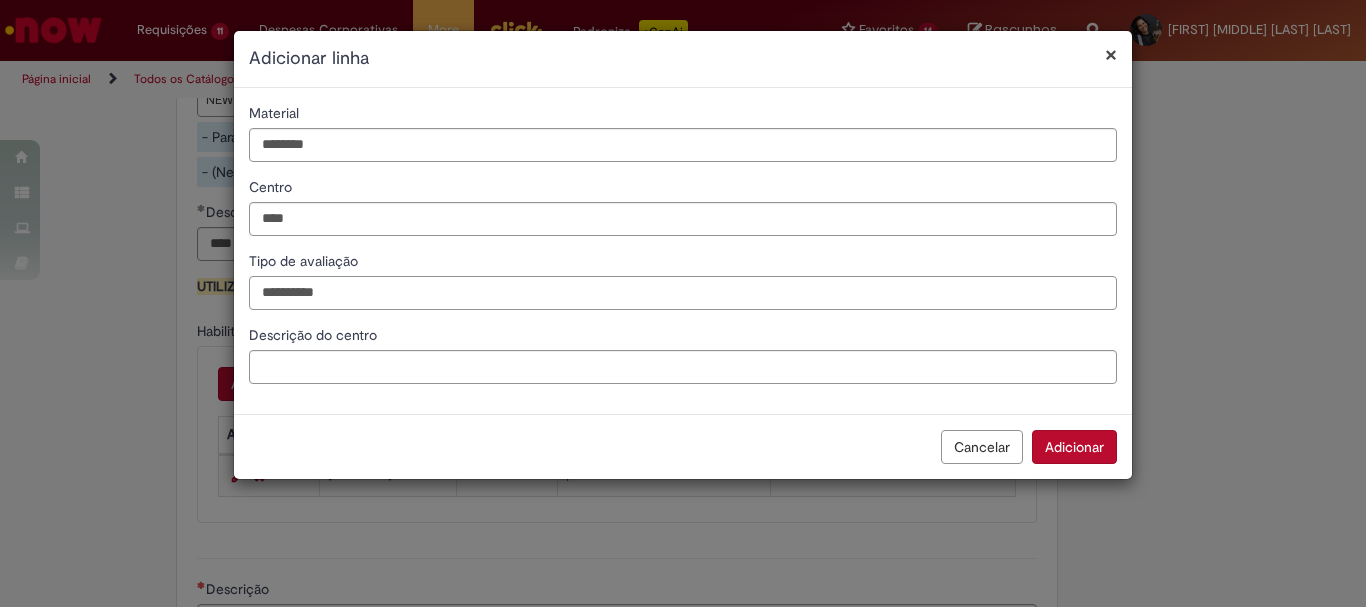type on "**********" 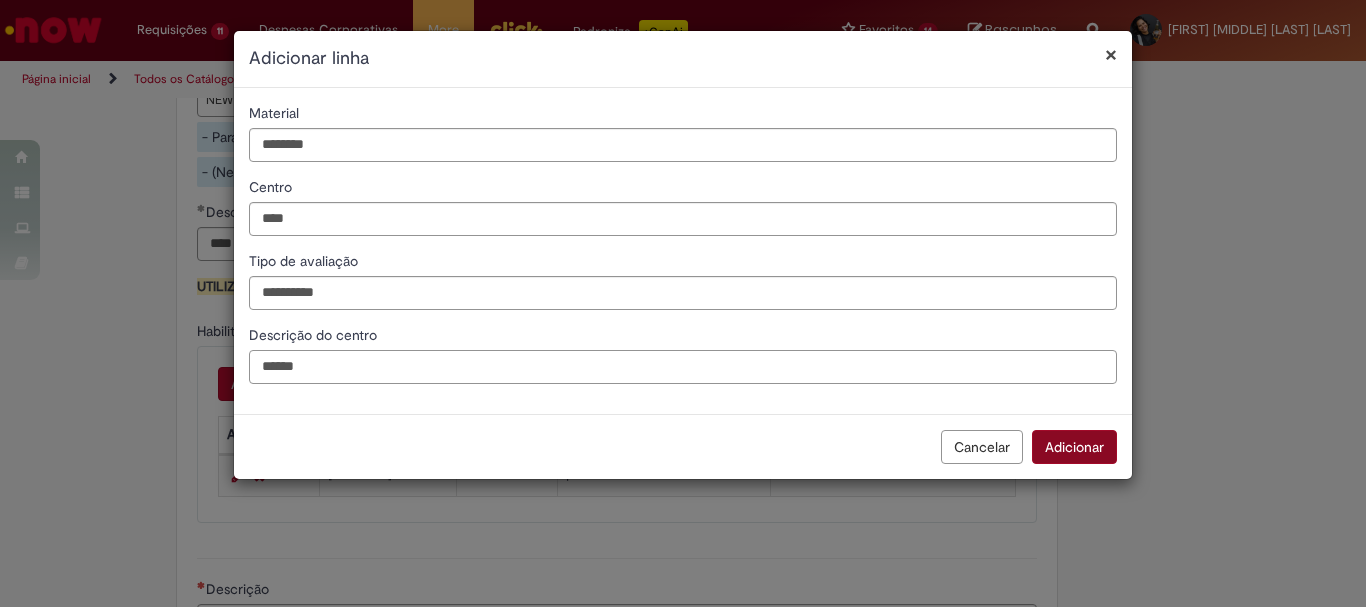 type on "******" 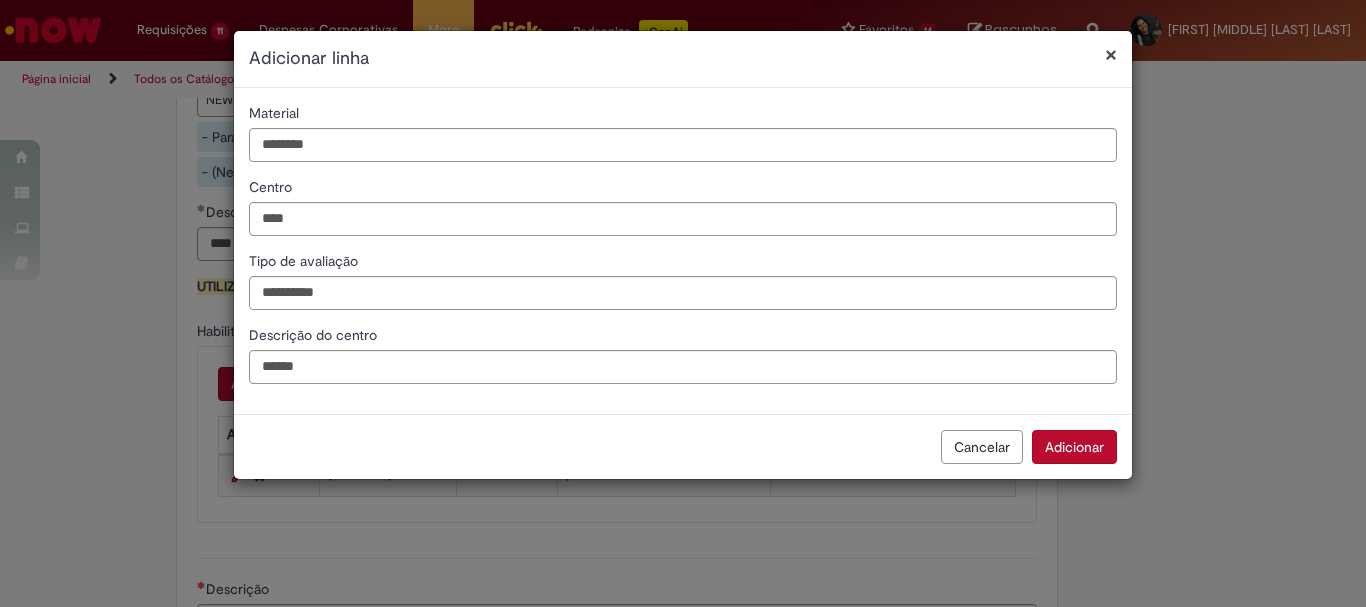 click on "Adicionar" at bounding box center [1074, 447] 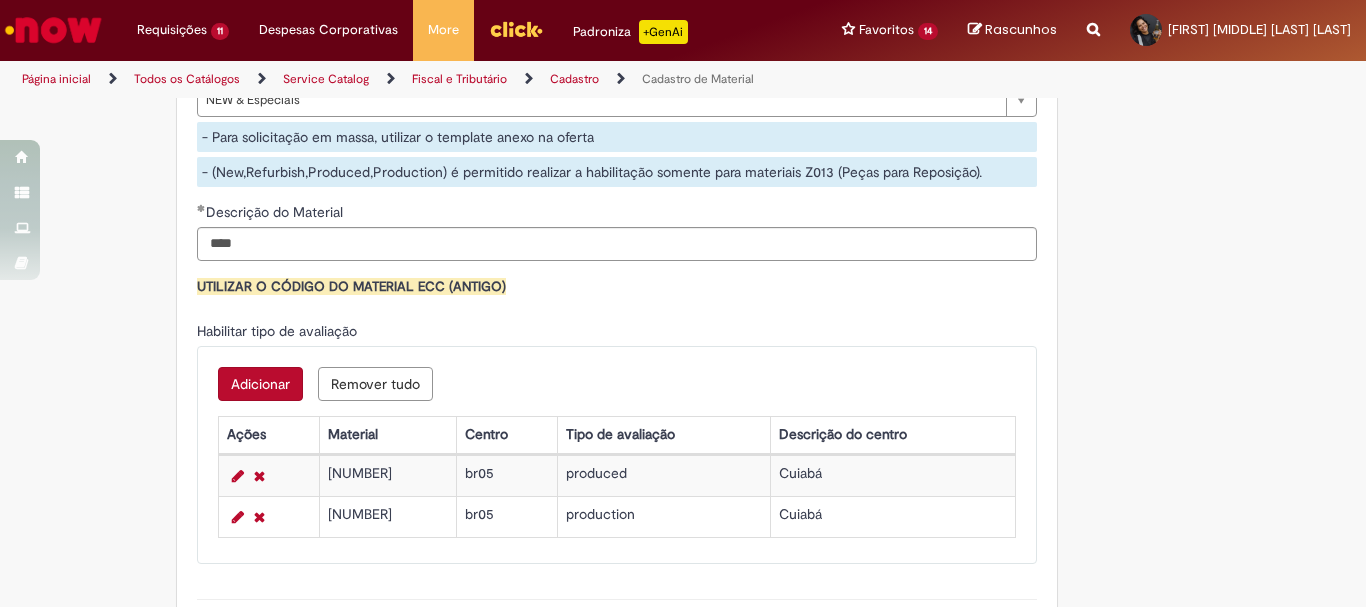 scroll, scrollTop: 1900, scrollLeft: 0, axis: vertical 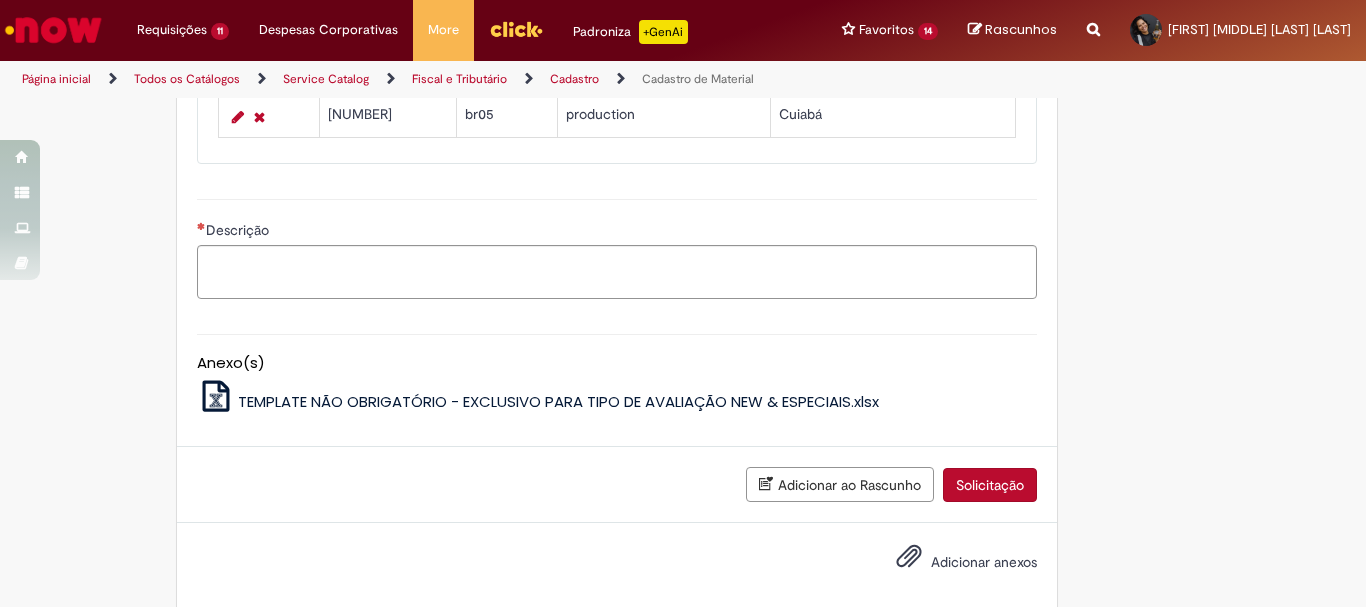 click on "Descrição" at bounding box center [617, 246] 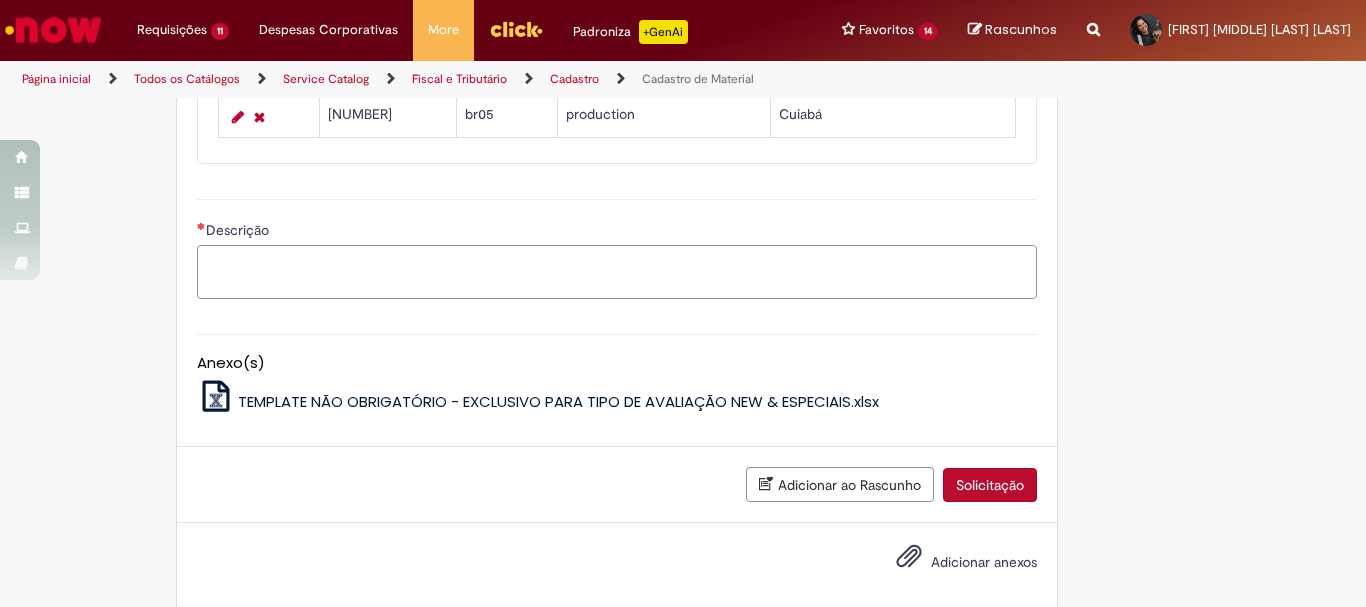click on "Descrição" at bounding box center [617, 272] 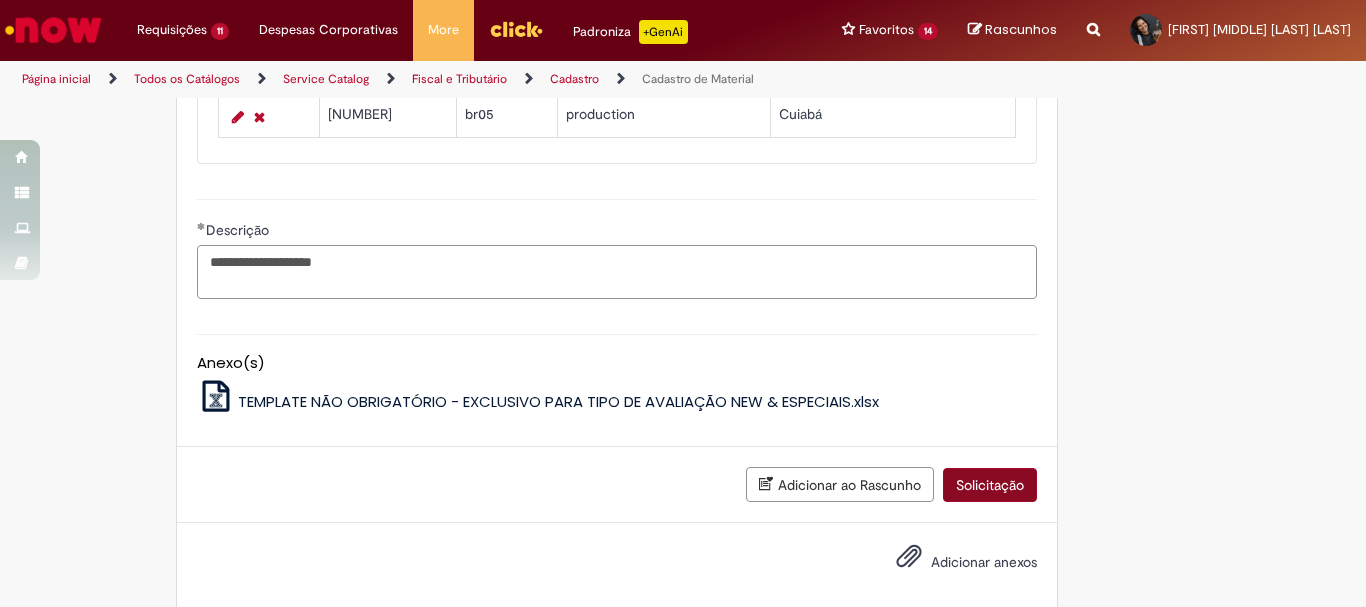 type on "**********" 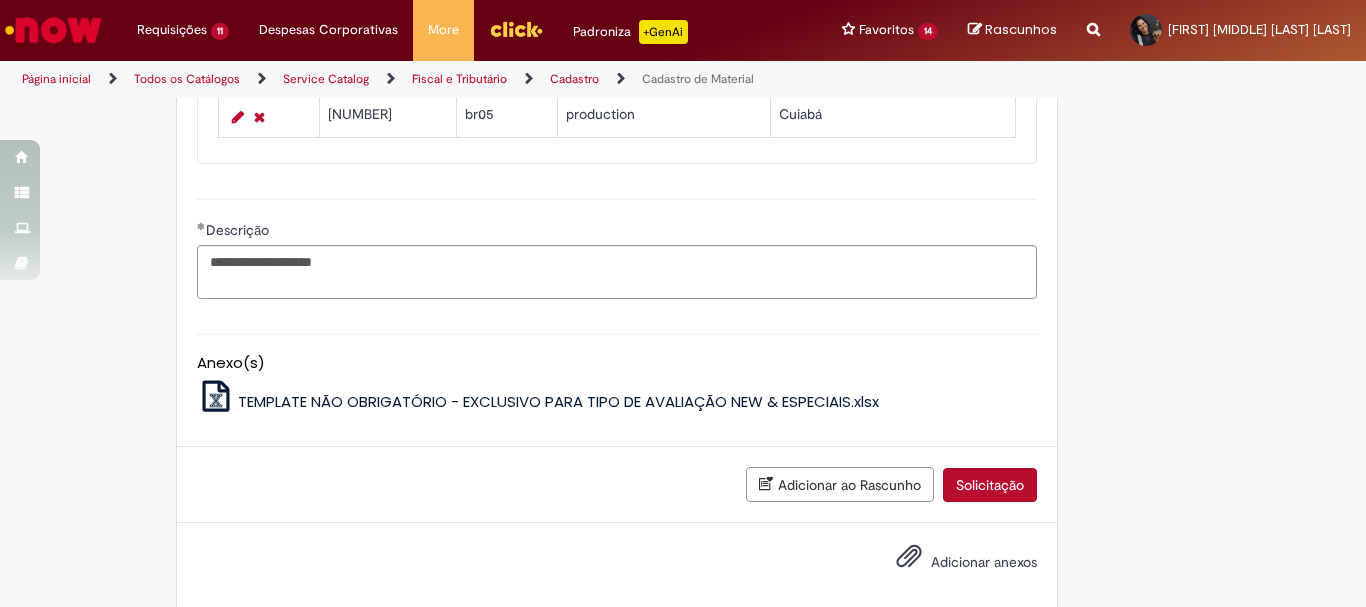 click on "Solicitação" at bounding box center [990, 485] 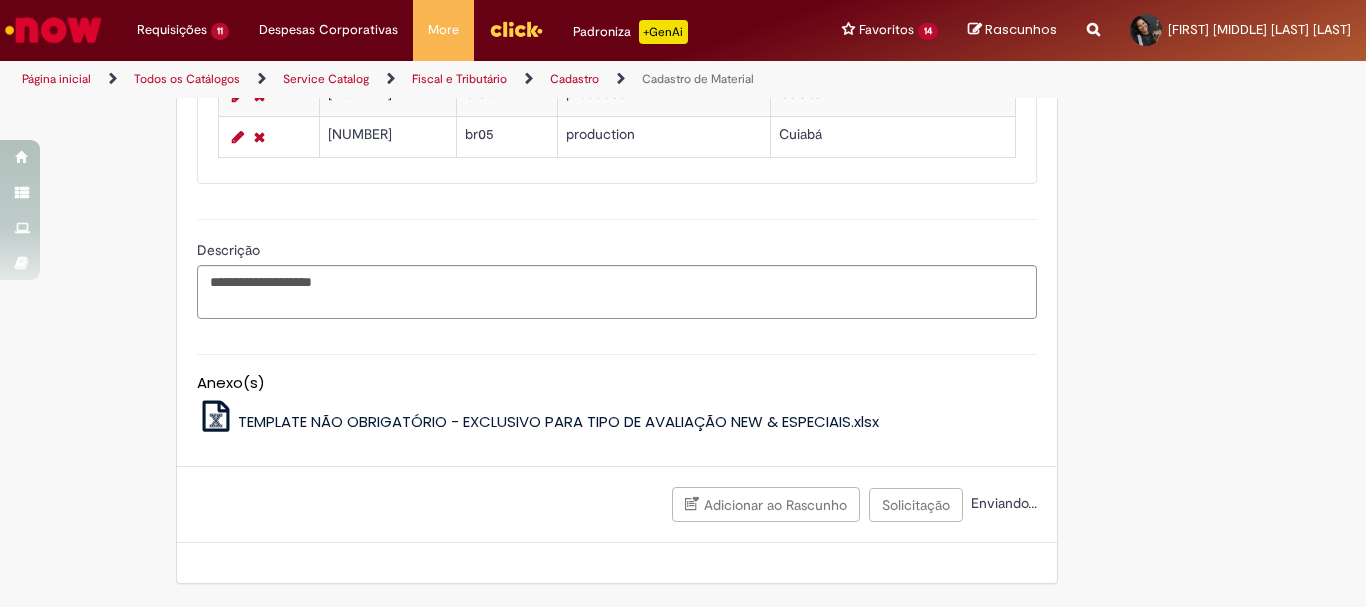 scroll, scrollTop: 1880, scrollLeft: 0, axis: vertical 